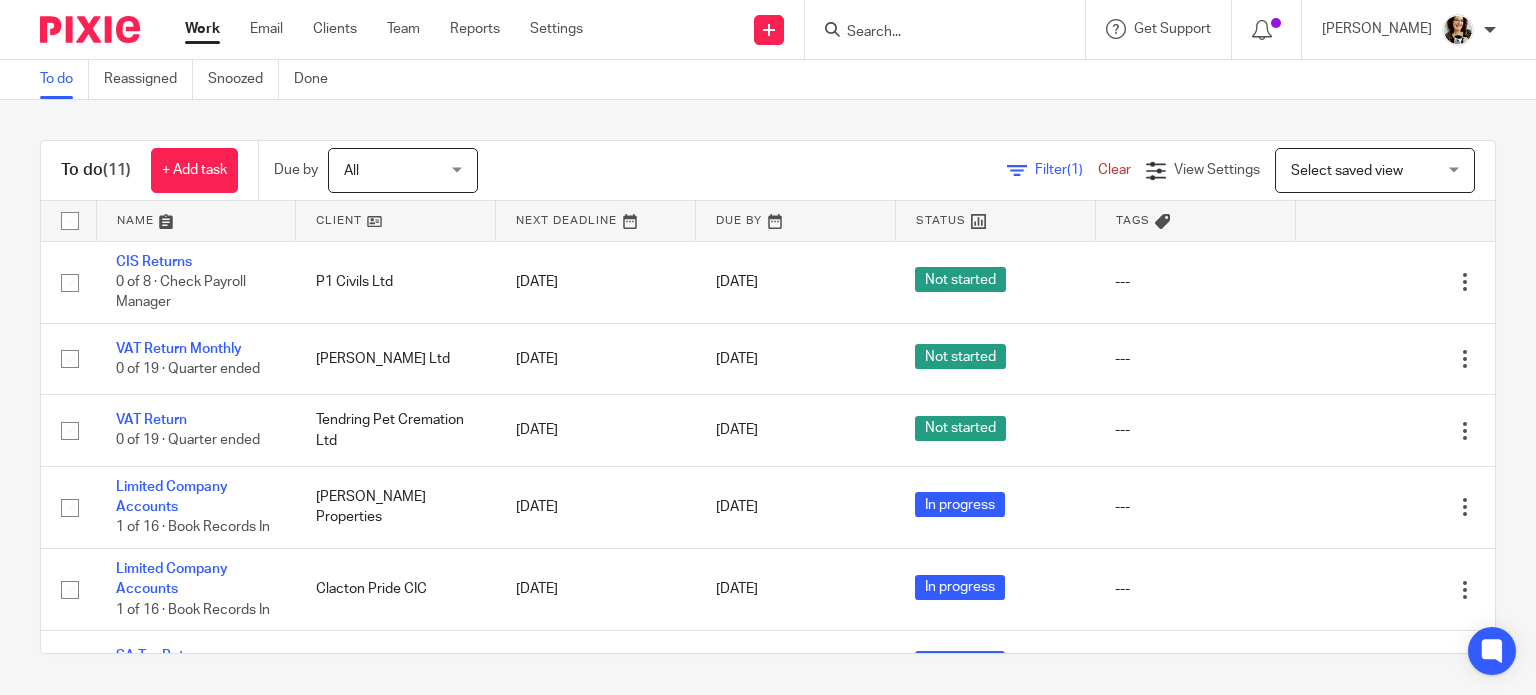 scroll, scrollTop: 0, scrollLeft: 0, axis: both 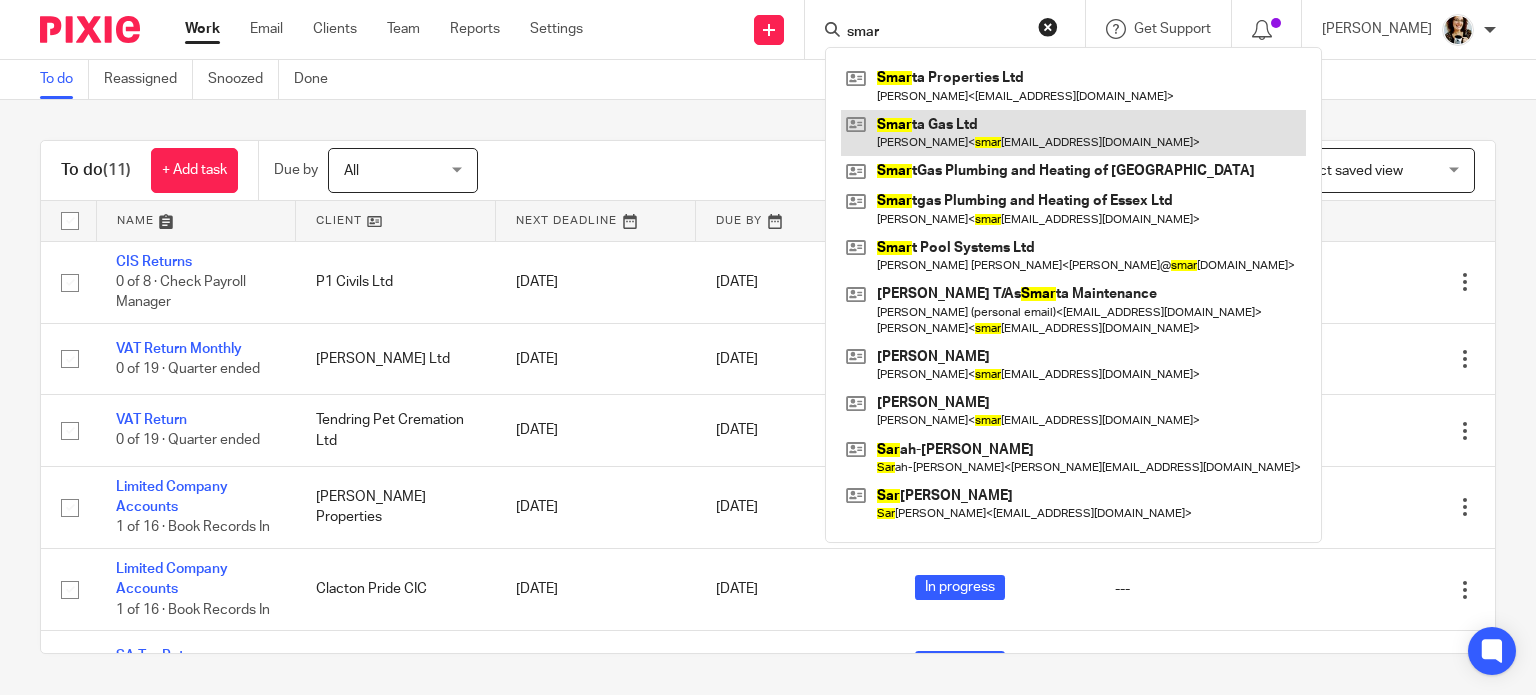 type on "smar" 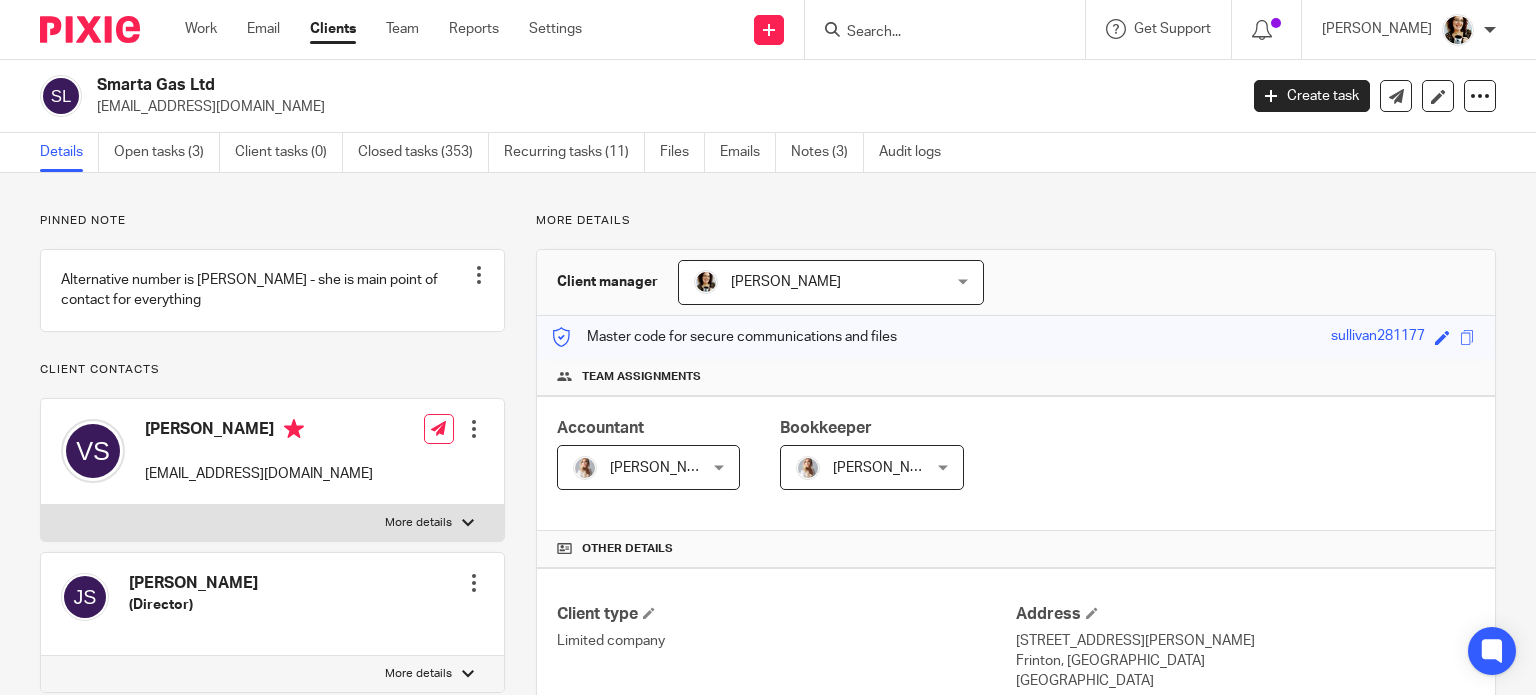 scroll, scrollTop: 0, scrollLeft: 0, axis: both 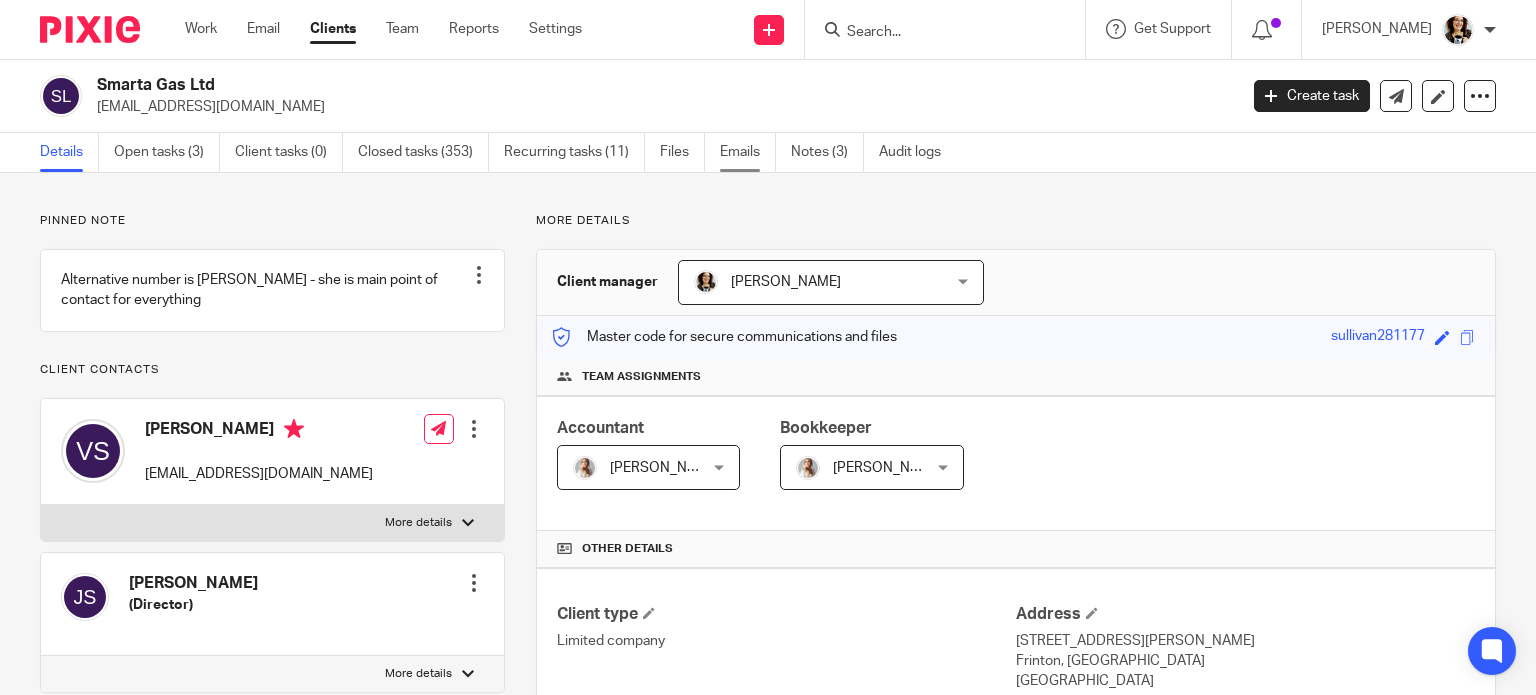 click on "Emails" at bounding box center (748, 152) 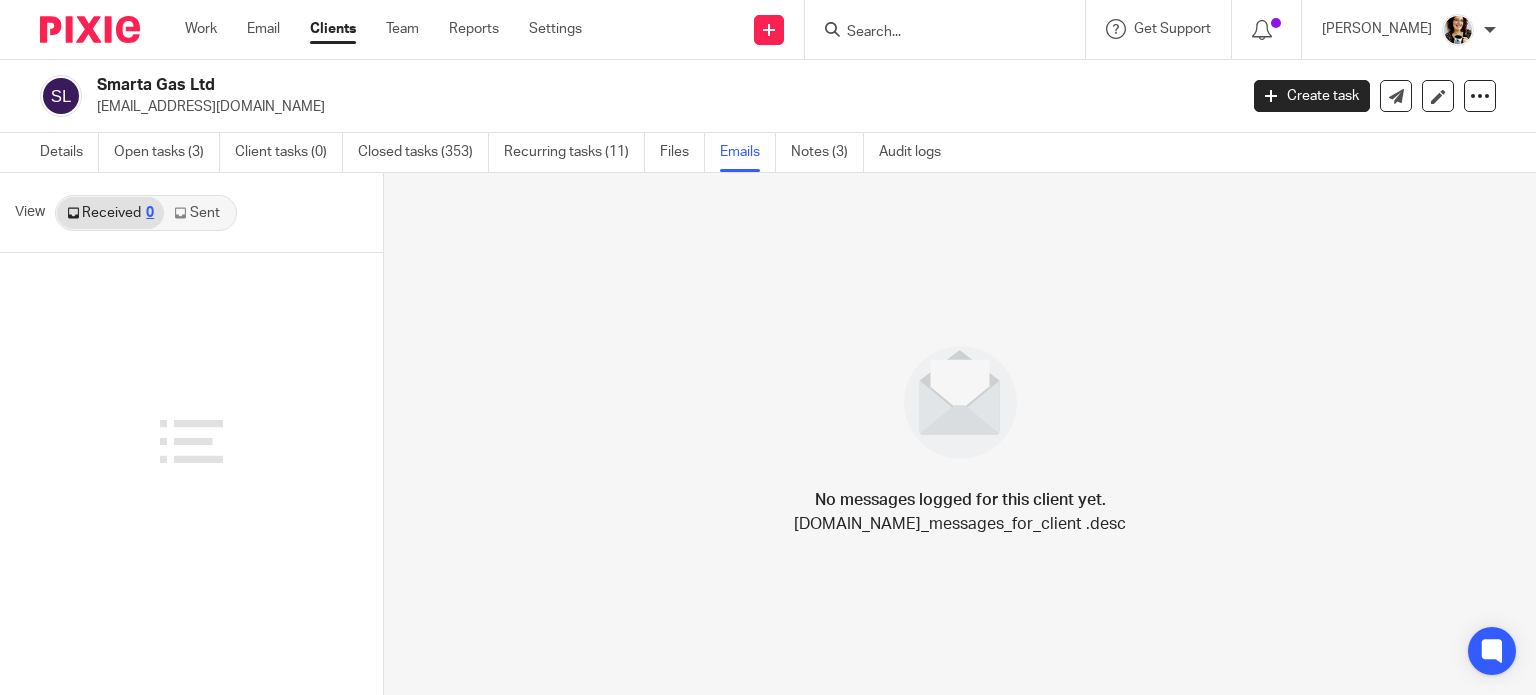 scroll, scrollTop: 0, scrollLeft: 0, axis: both 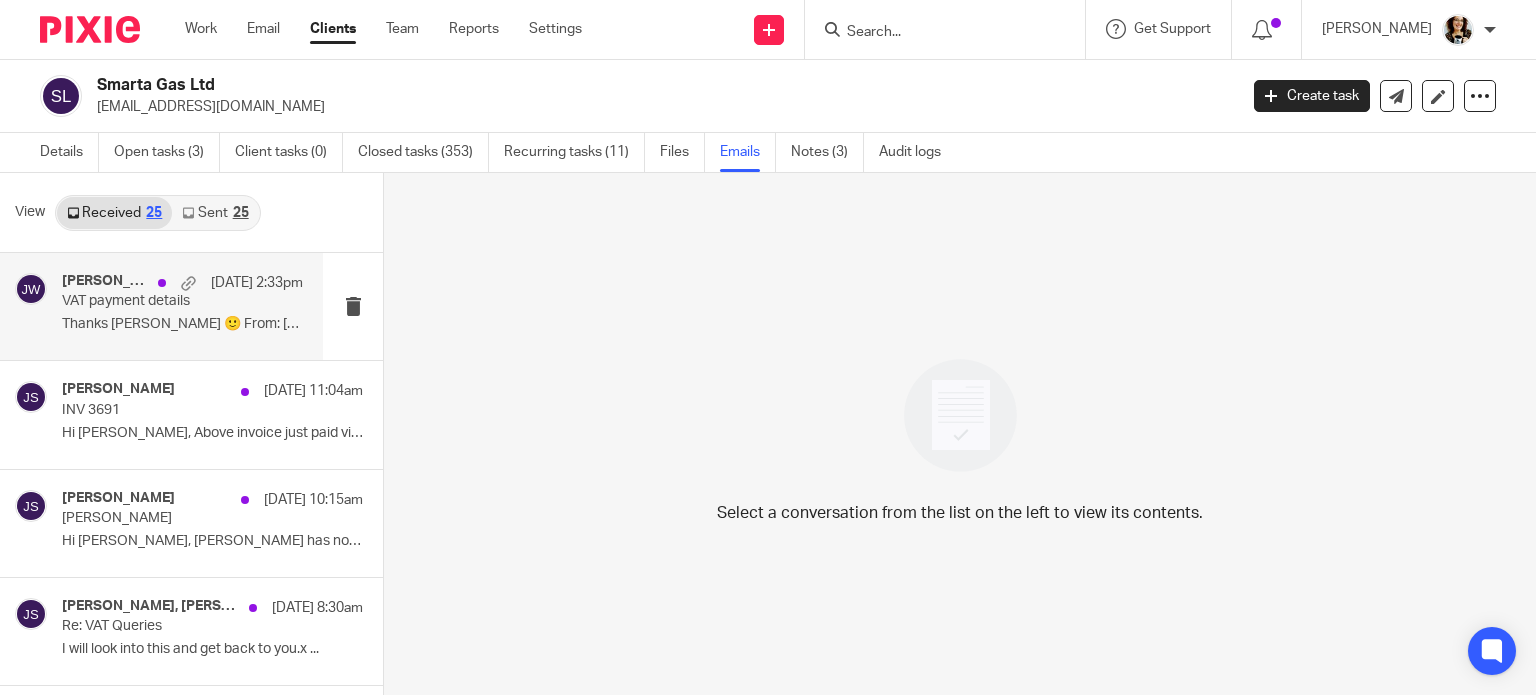 click on "Thanks Jordan 🙂    From: Jordan Wyatt..." at bounding box center (182, 324) 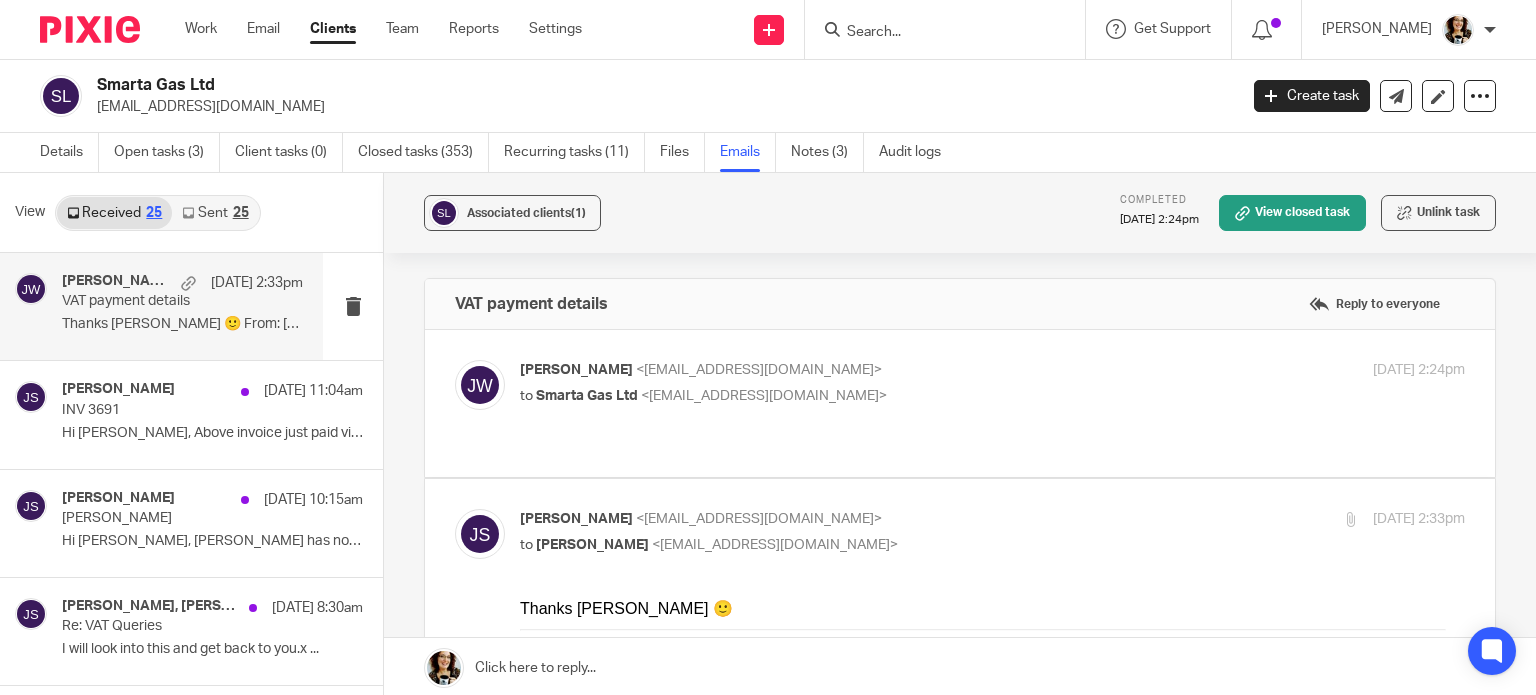 scroll, scrollTop: 0, scrollLeft: 0, axis: both 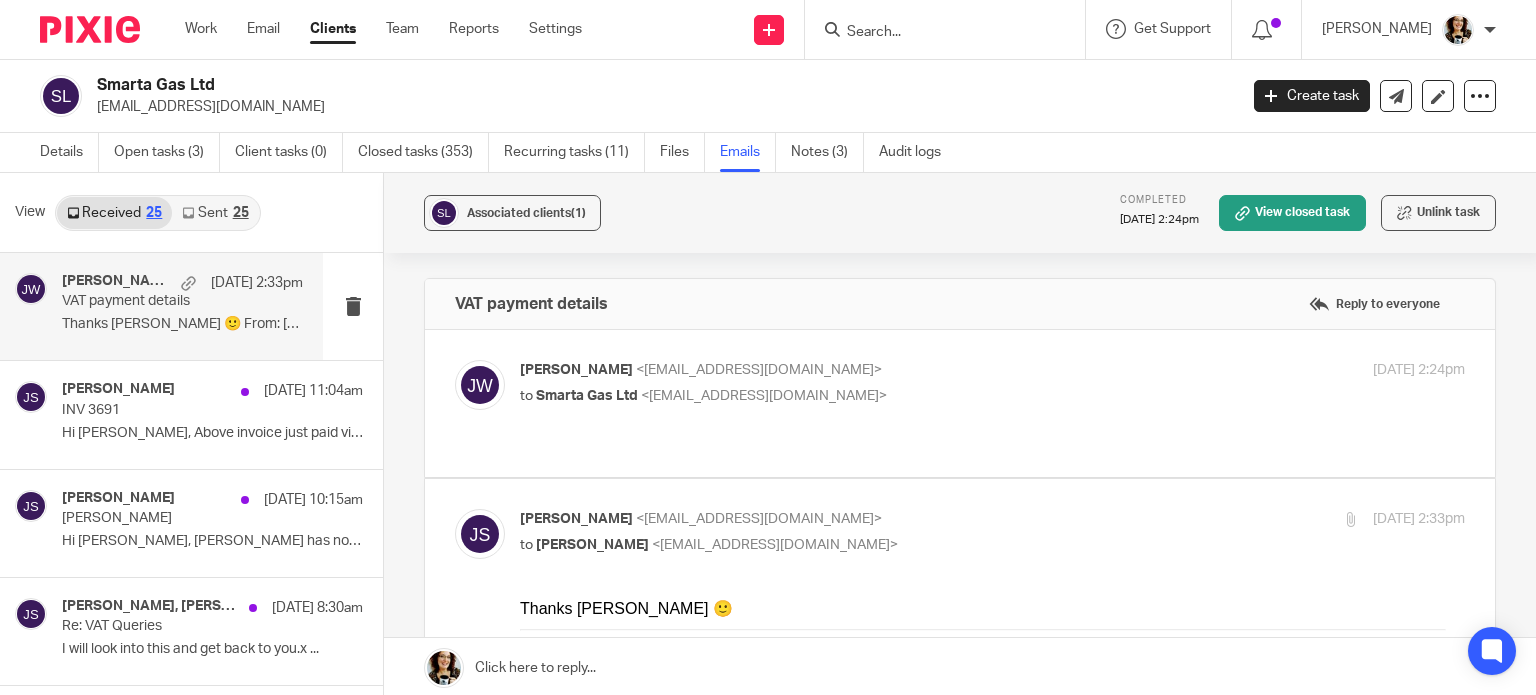 click on "Jordan Wyatt
<jordan@ellacottmorris.co.uk>   to
Smarta Gas Ltd
<smartagasofessex@gmail.com>       10 Jul 2025 2:24pm
Forward" at bounding box center [960, 403] 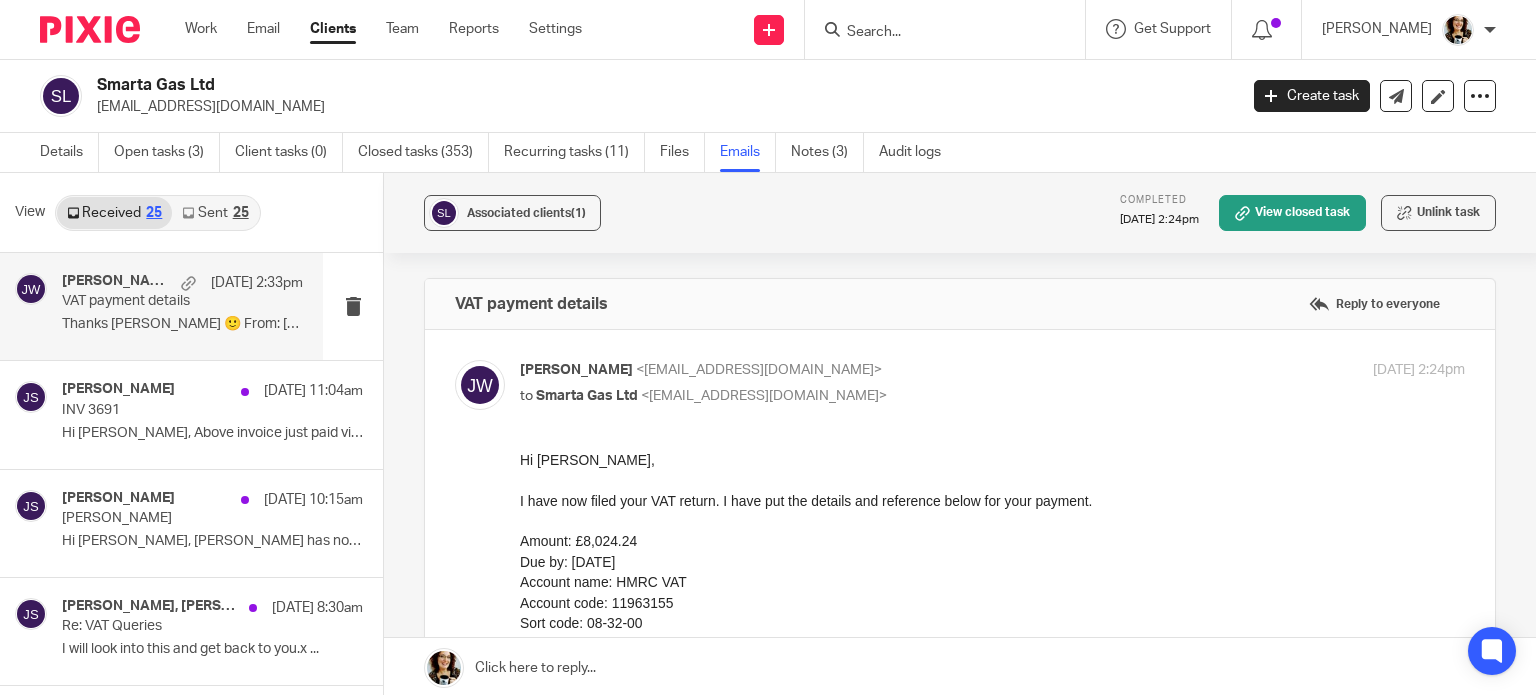 scroll, scrollTop: 0, scrollLeft: 0, axis: both 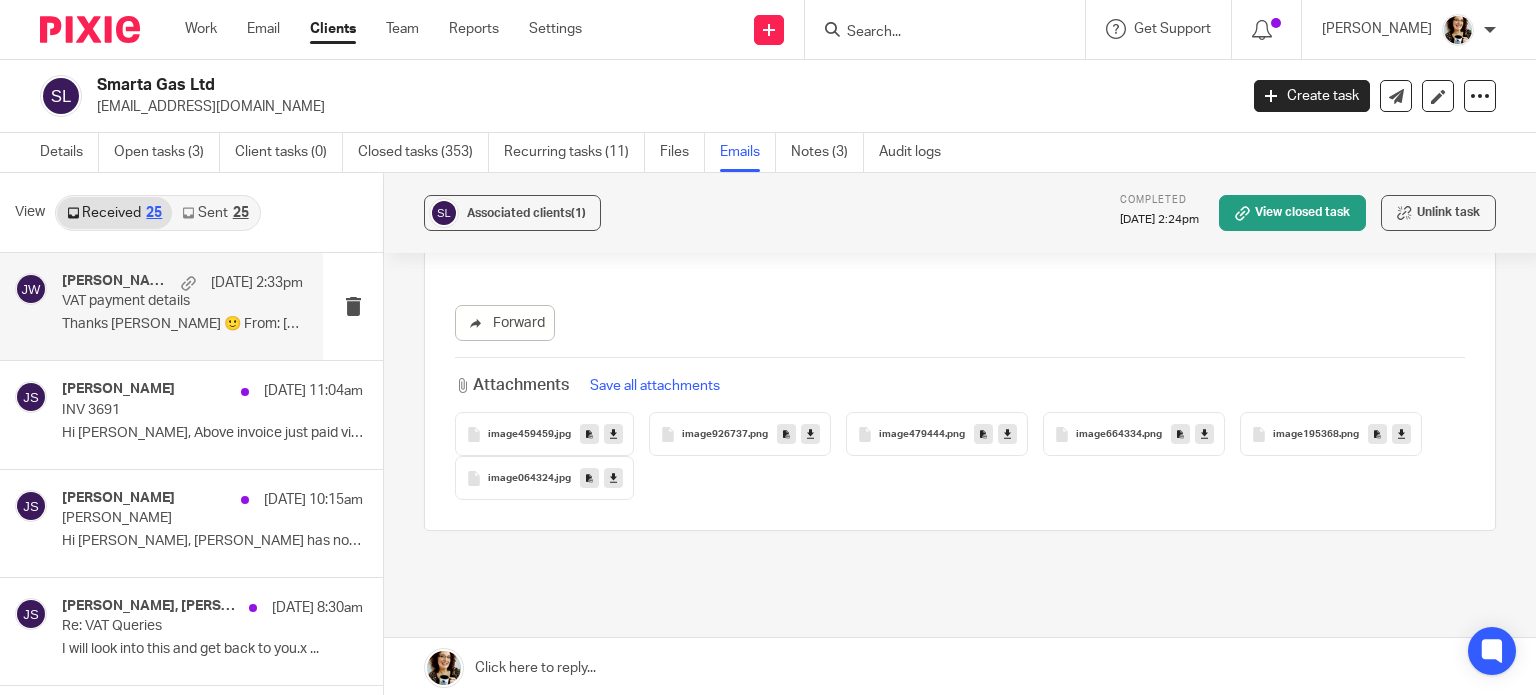 click on "Sent
25" at bounding box center (215, 213) 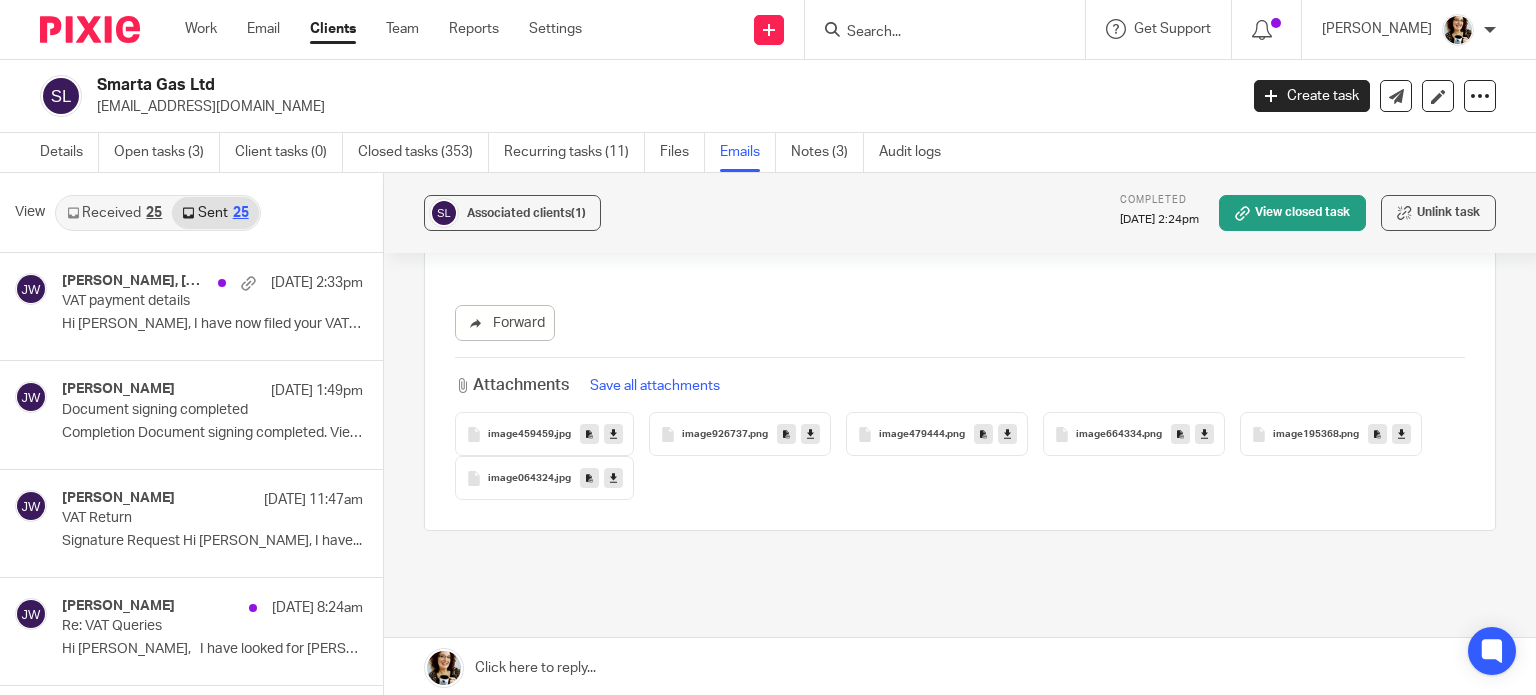 scroll, scrollTop: 3, scrollLeft: 0, axis: vertical 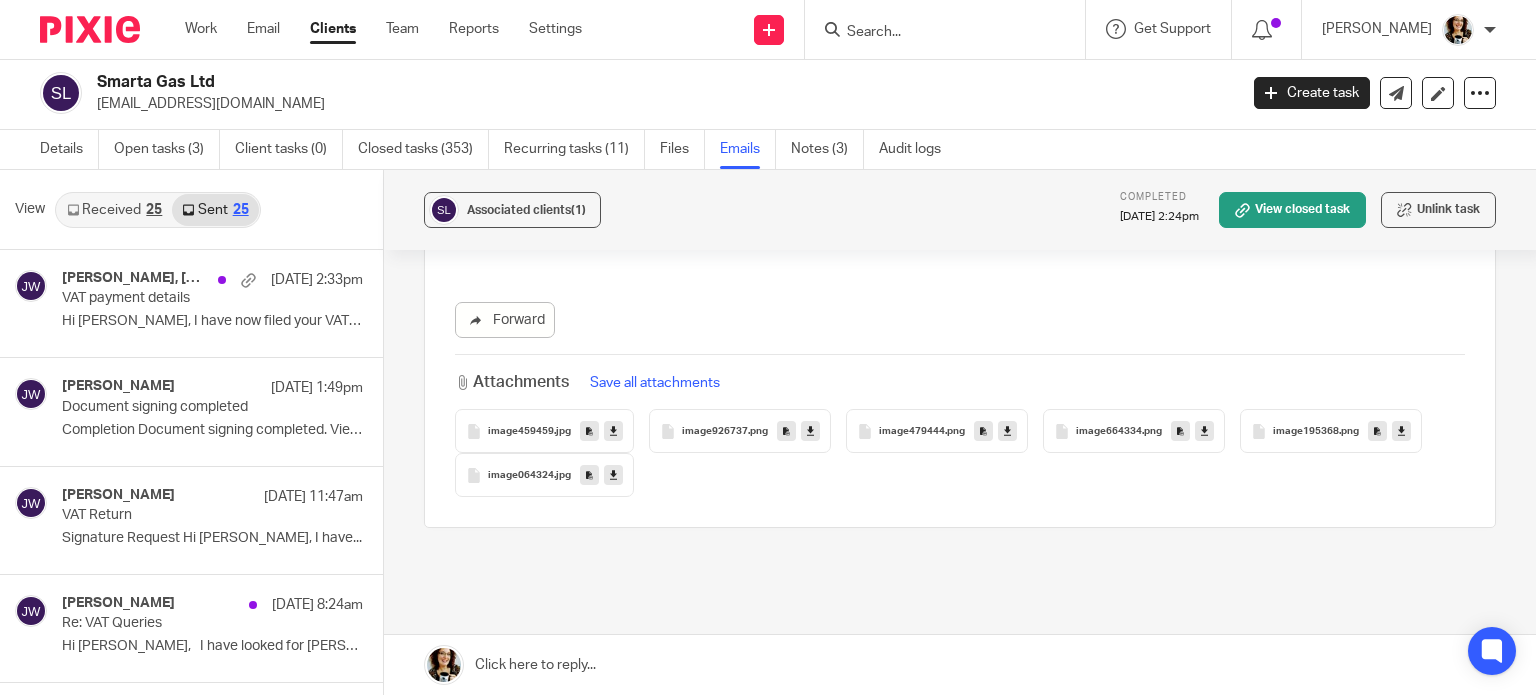 click on "Received
25" at bounding box center [114, 210] 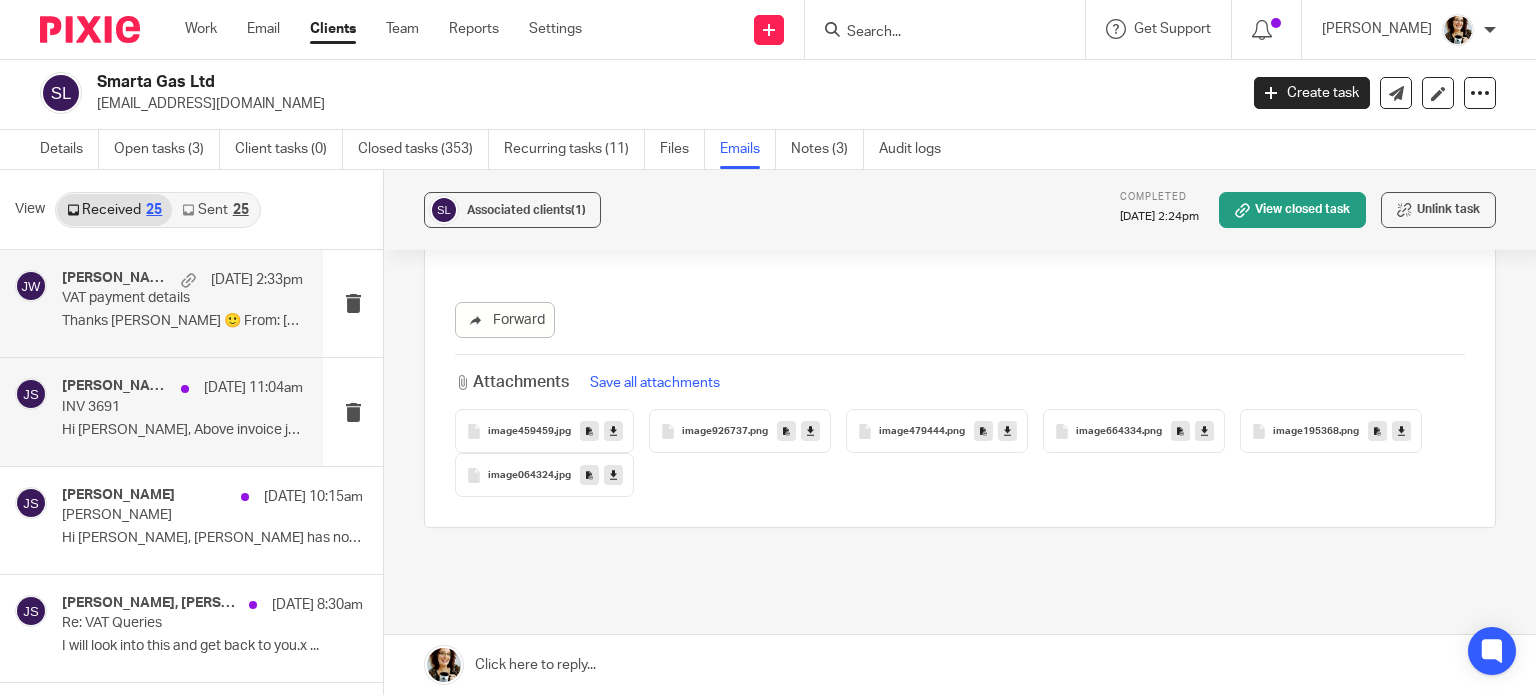 click on "Jamie Sullivan
10 Jul 11:04am   INV 3691   Hi Jordan,     Above invoice just paid via..." at bounding box center (182, 411) 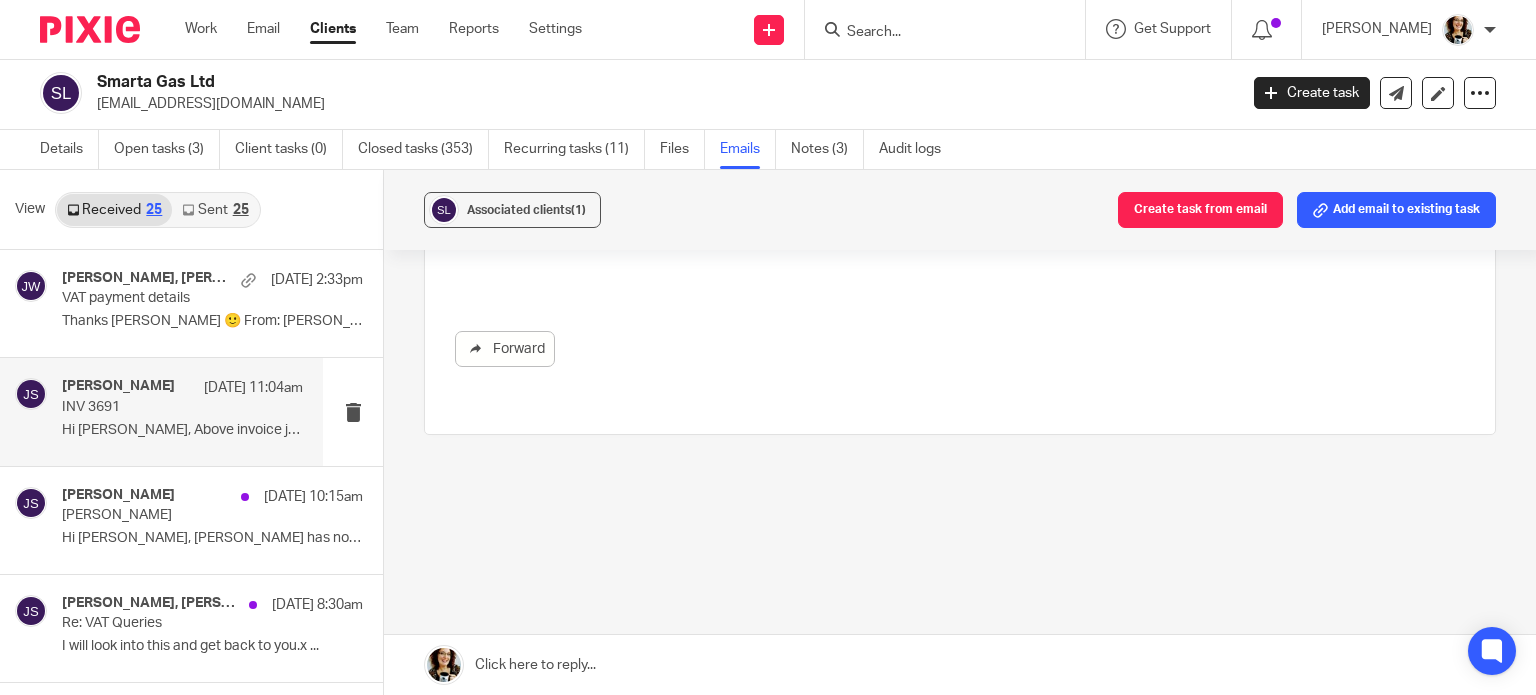 scroll, scrollTop: 0, scrollLeft: 0, axis: both 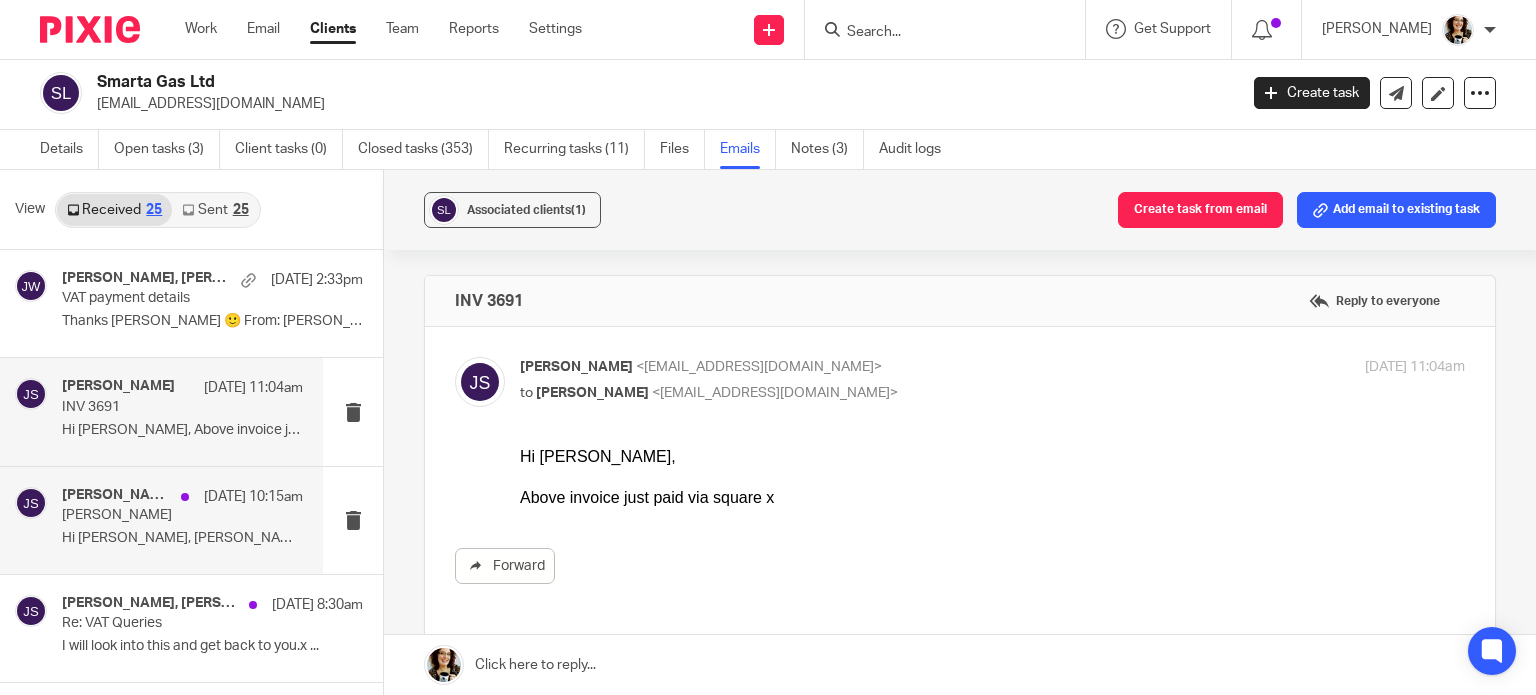 click on "Carol Thomas" at bounding box center (158, 515) 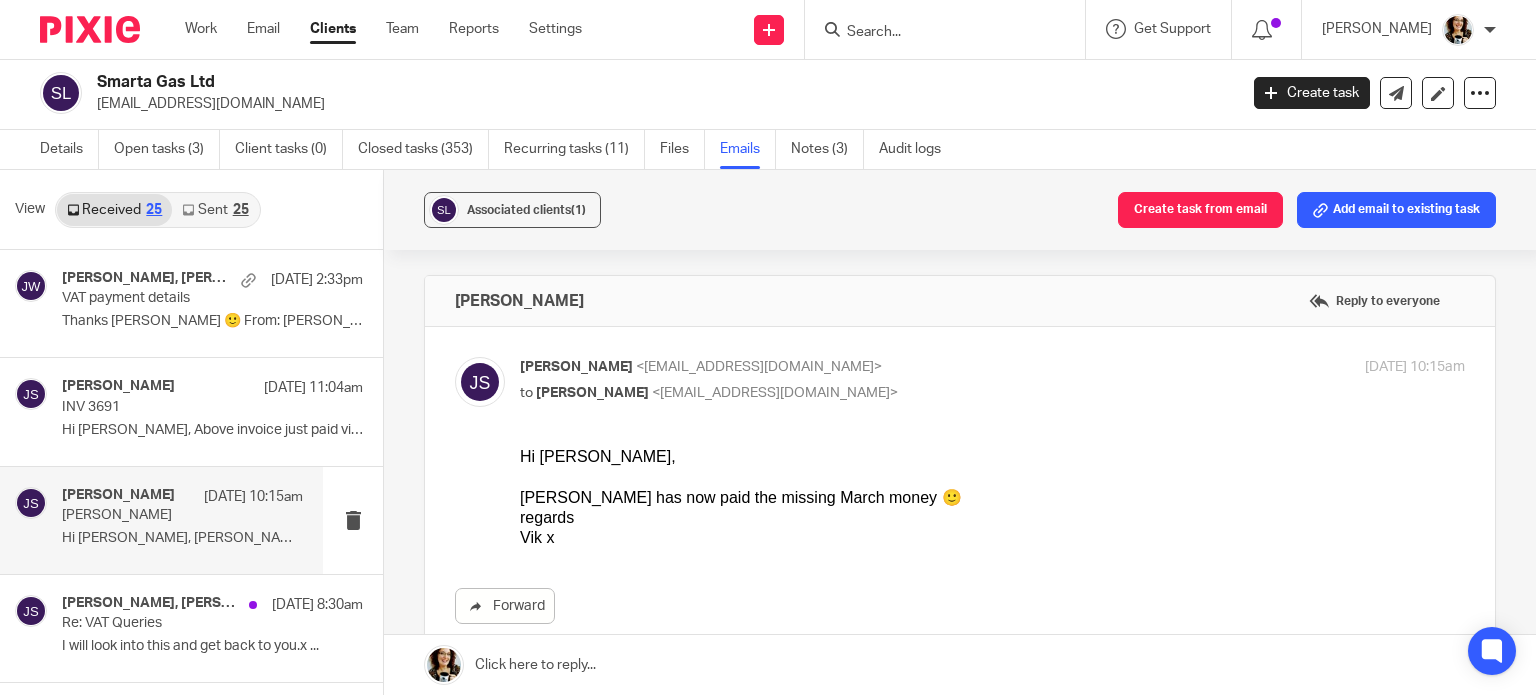 scroll, scrollTop: 0, scrollLeft: 0, axis: both 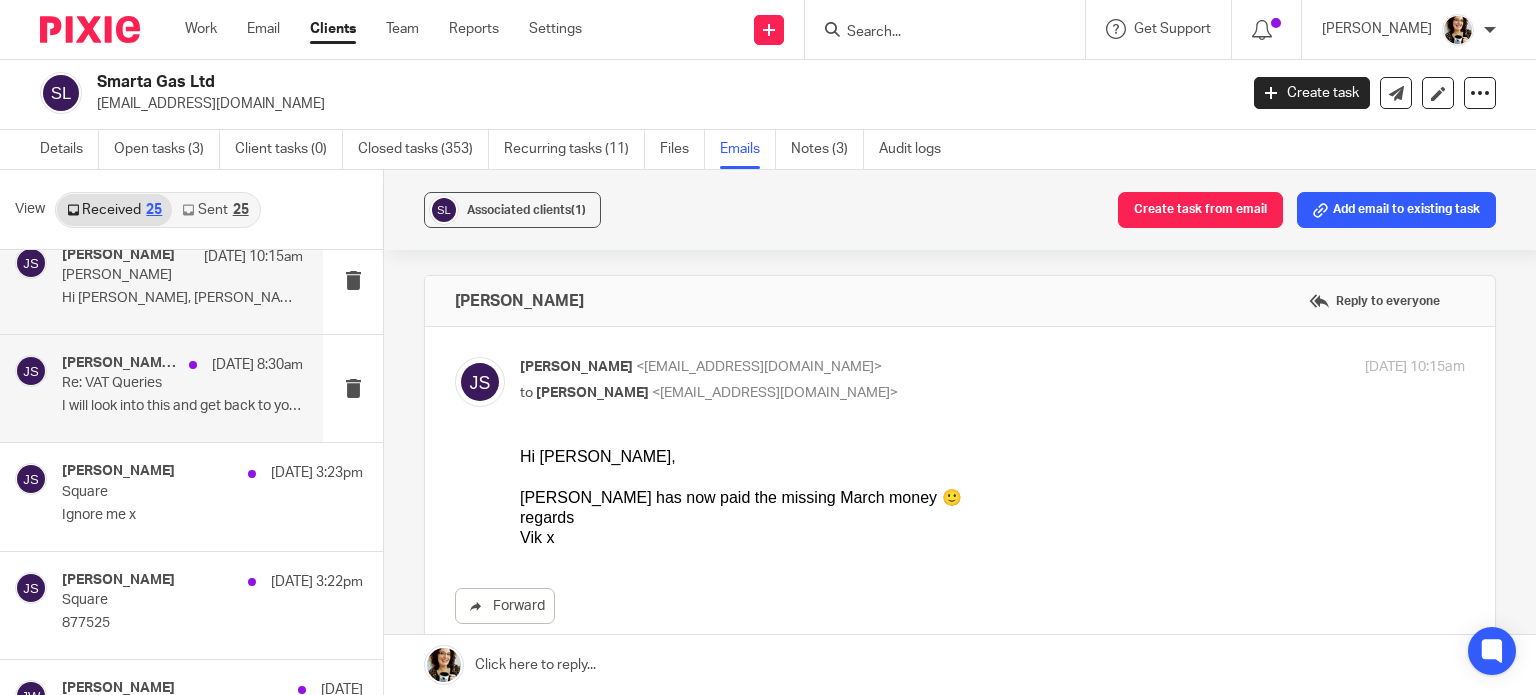 click on "I will look into this and get back to you.x    ..." at bounding box center [182, 406] 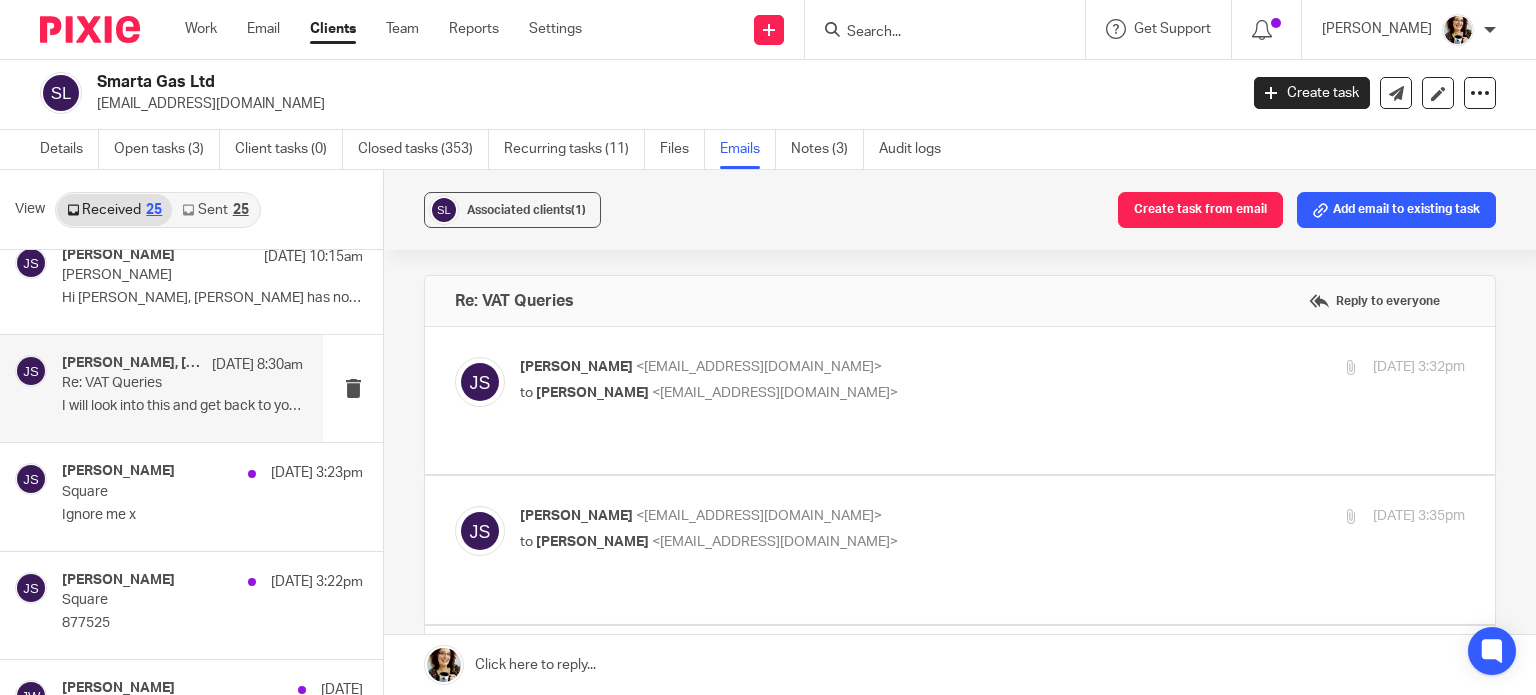 scroll, scrollTop: 0, scrollLeft: 0, axis: both 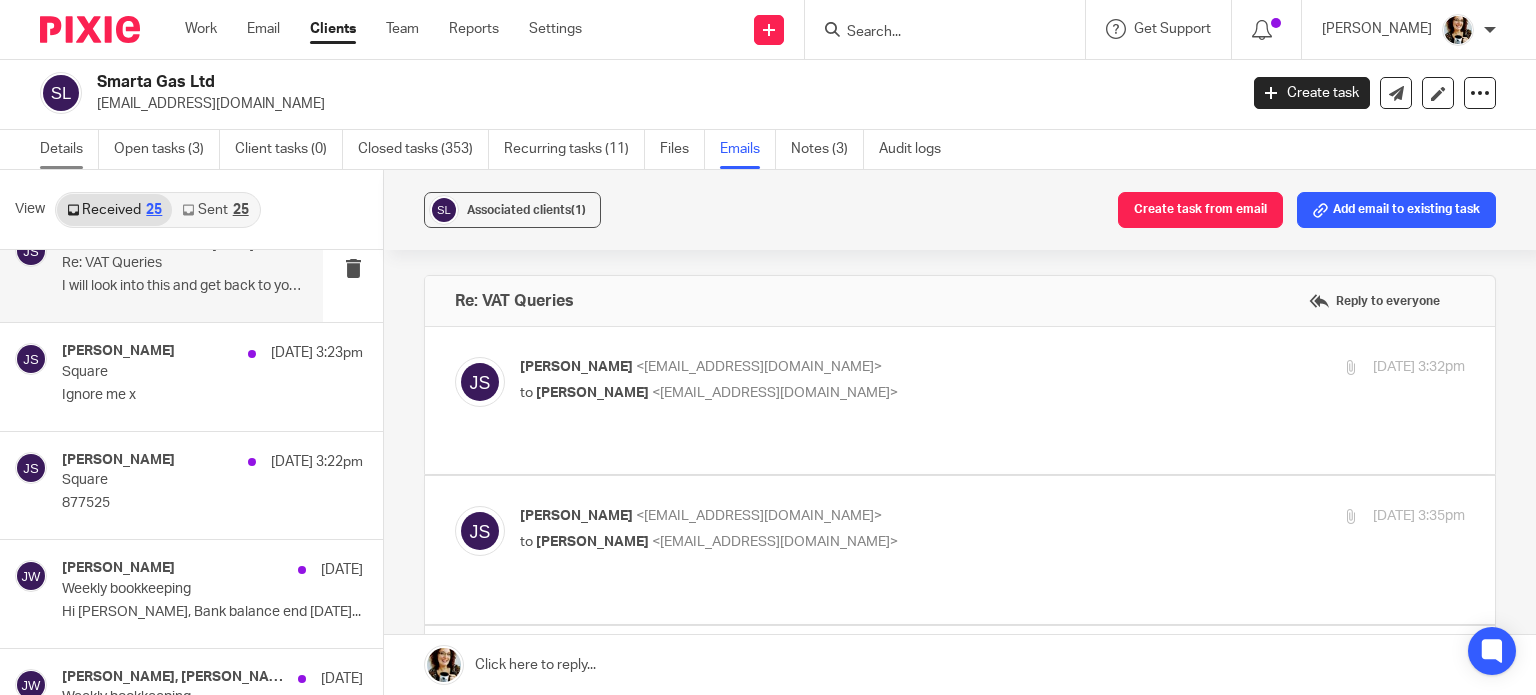 click on "Details" at bounding box center [69, 149] 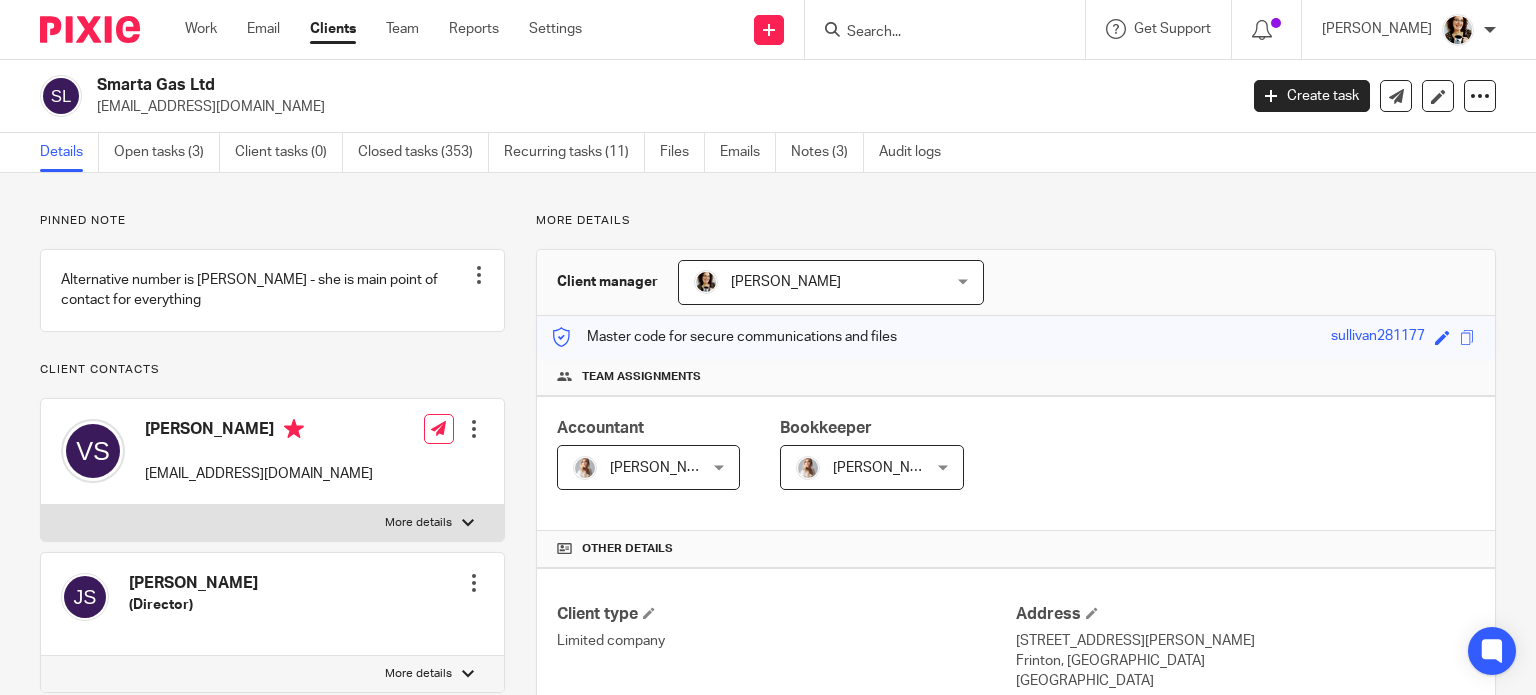 scroll, scrollTop: 0, scrollLeft: 0, axis: both 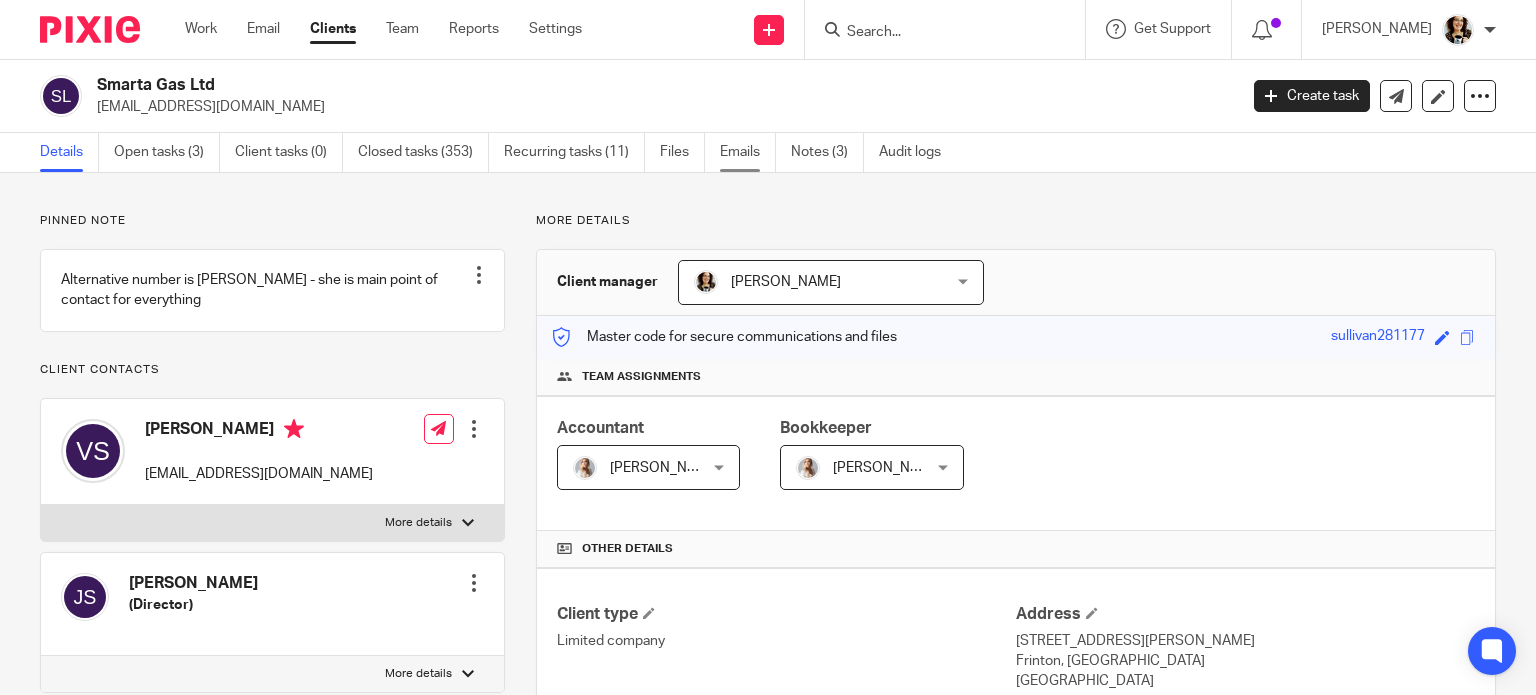 click on "Emails" at bounding box center (748, 152) 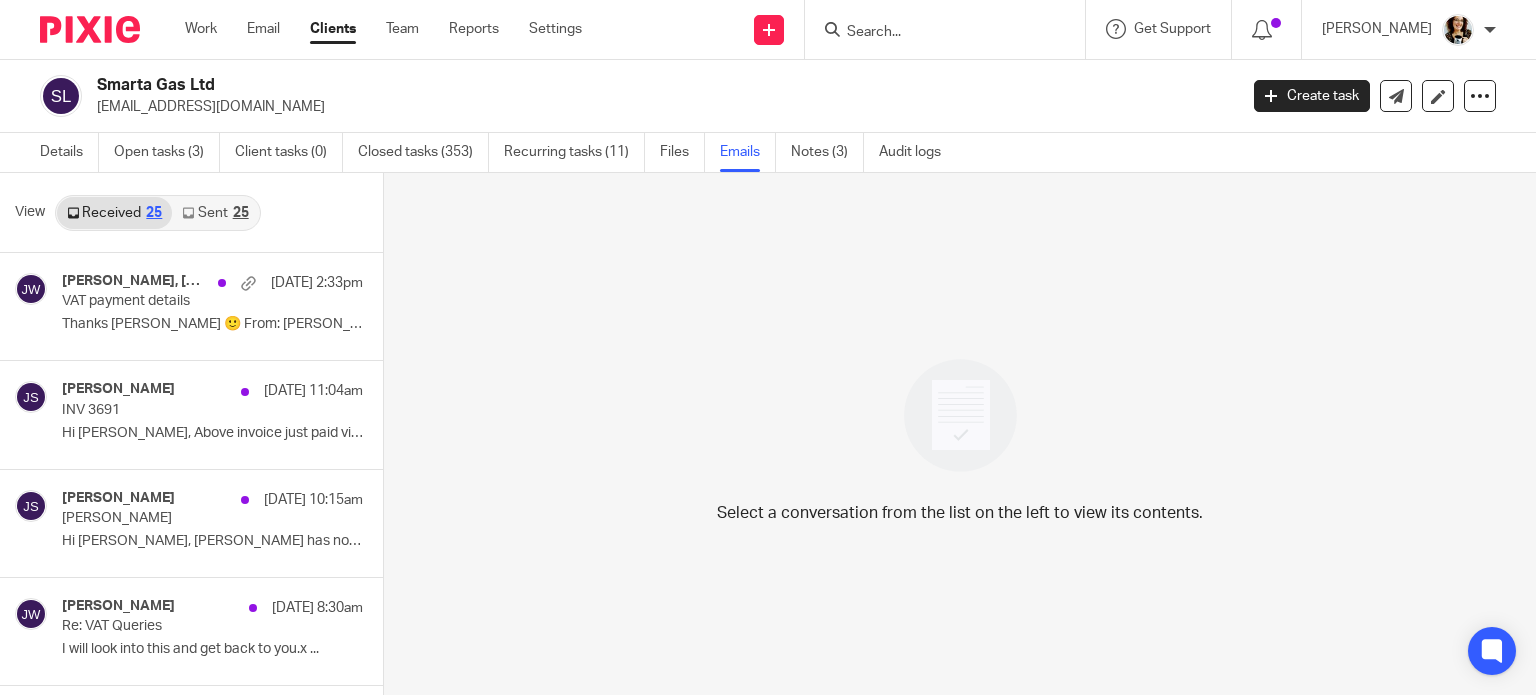 scroll, scrollTop: 0, scrollLeft: 0, axis: both 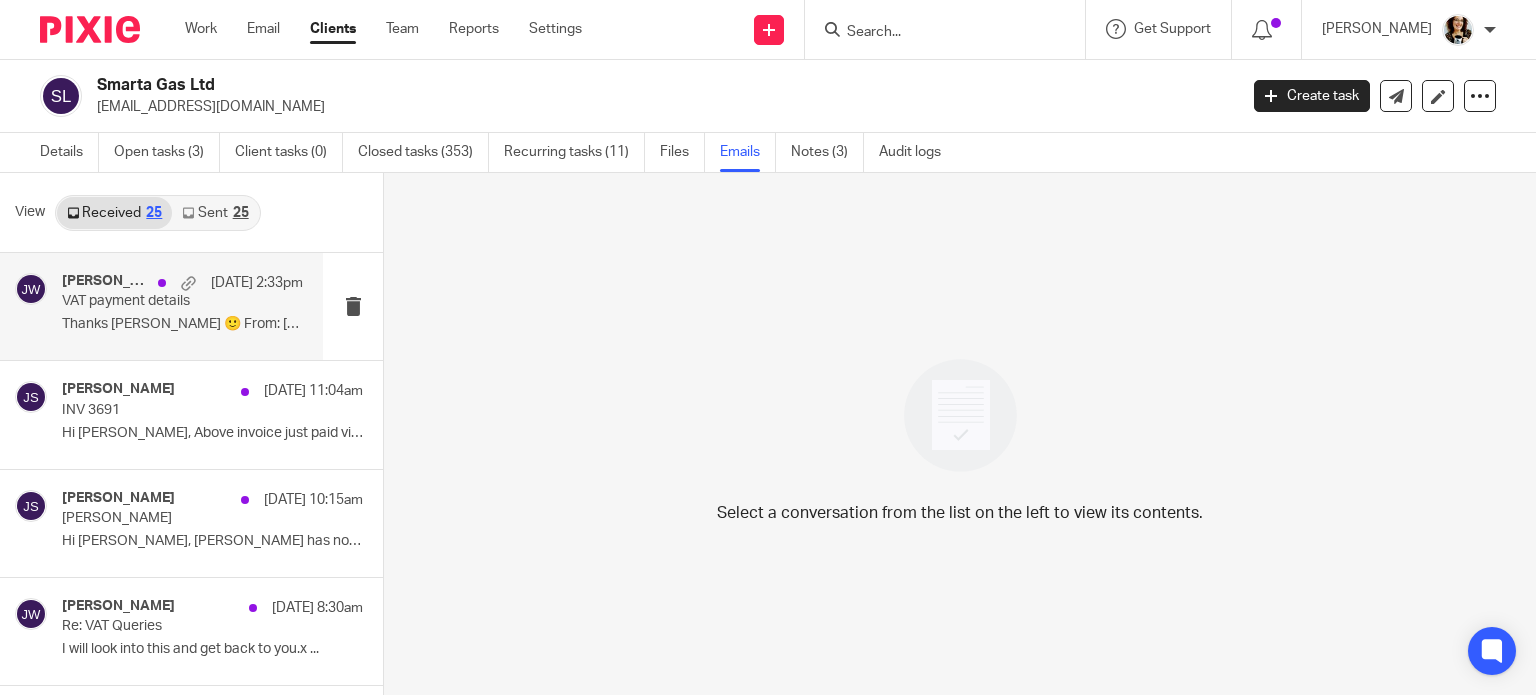 click on "VAT payment details" at bounding box center [158, 301] 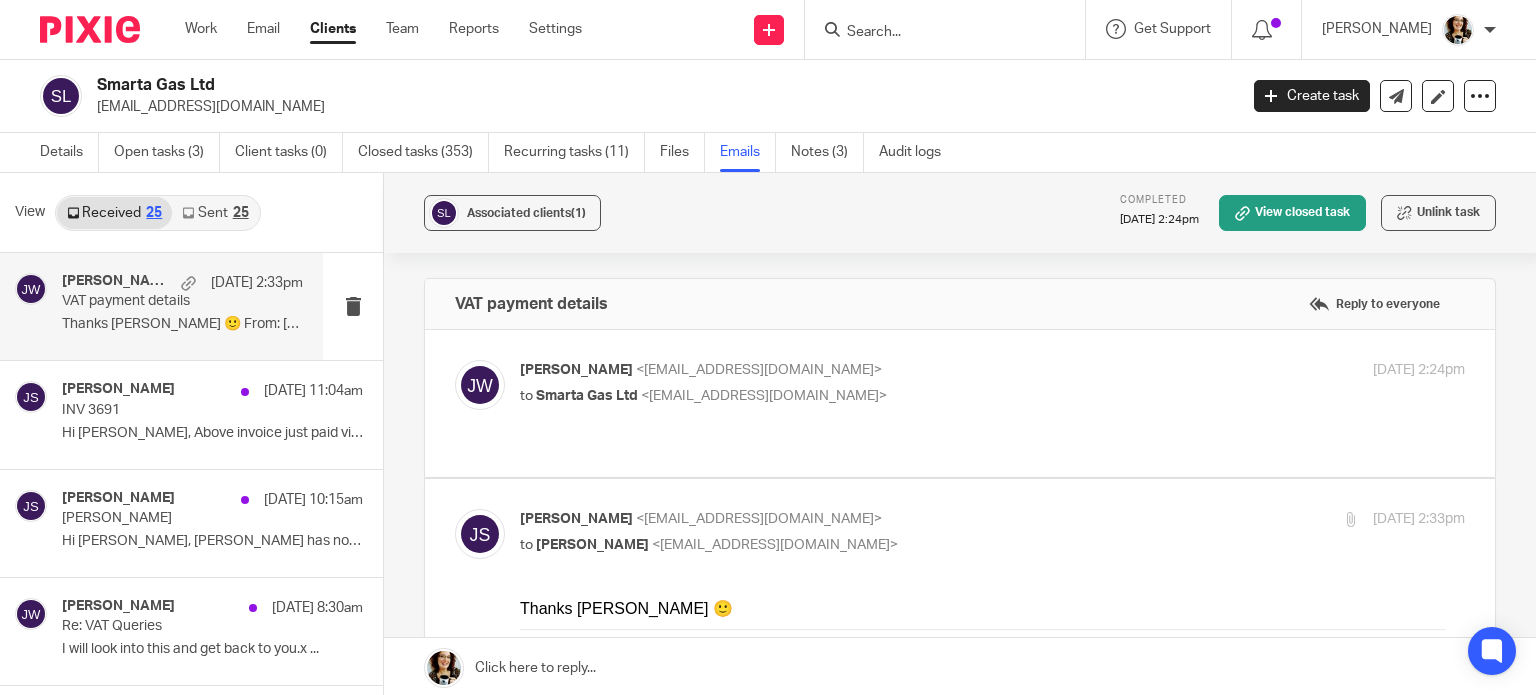 scroll, scrollTop: 0, scrollLeft: 0, axis: both 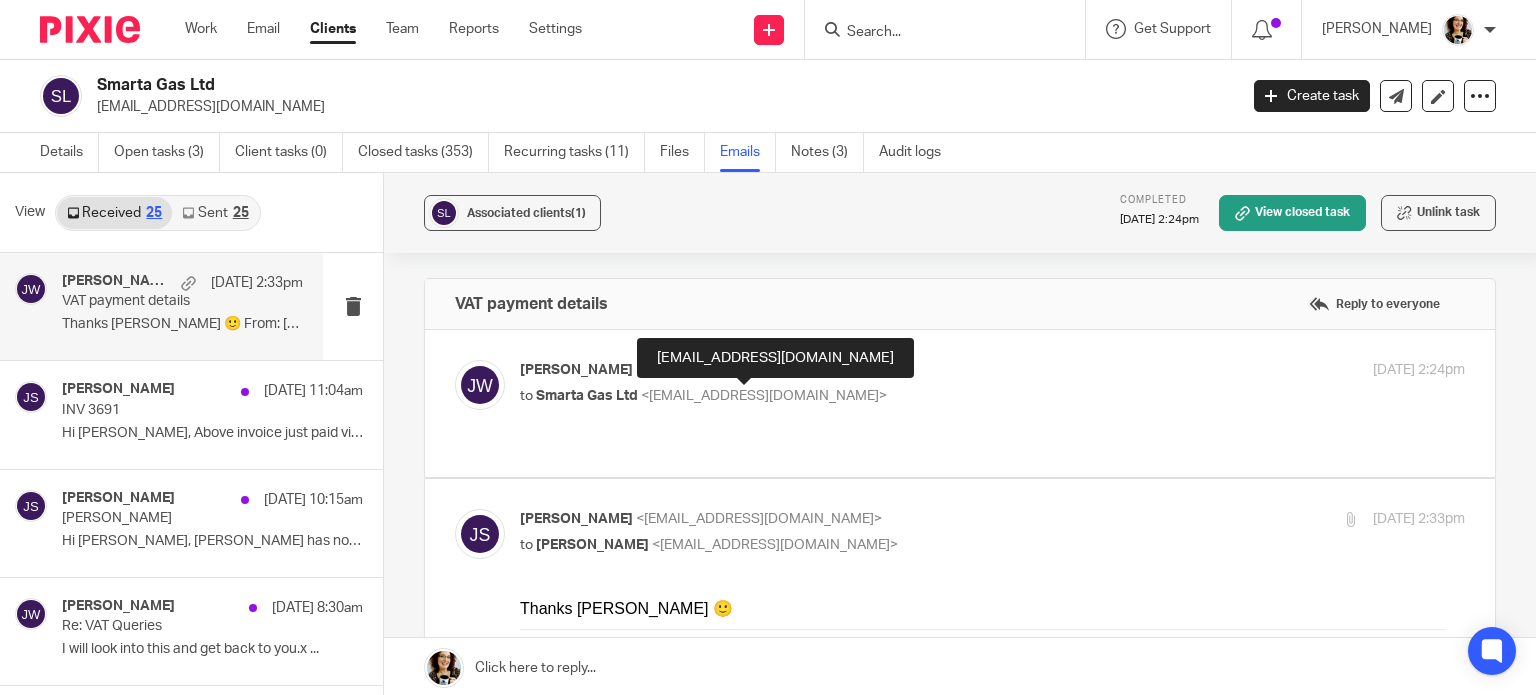 click on "to
Smarta Gas Ltd
<smartagasofessex@gmail.com>" at bounding box center (835, 396) 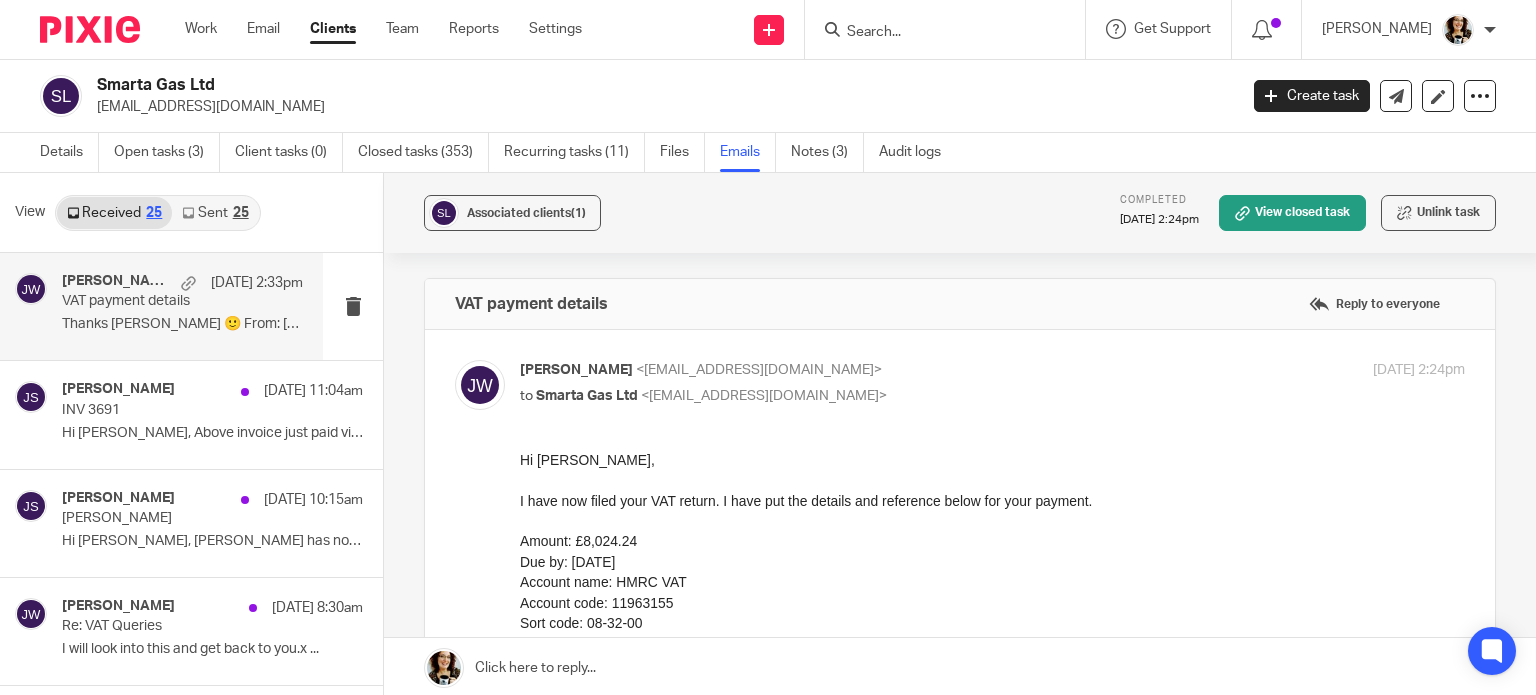 scroll, scrollTop: 0, scrollLeft: 0, axis: both 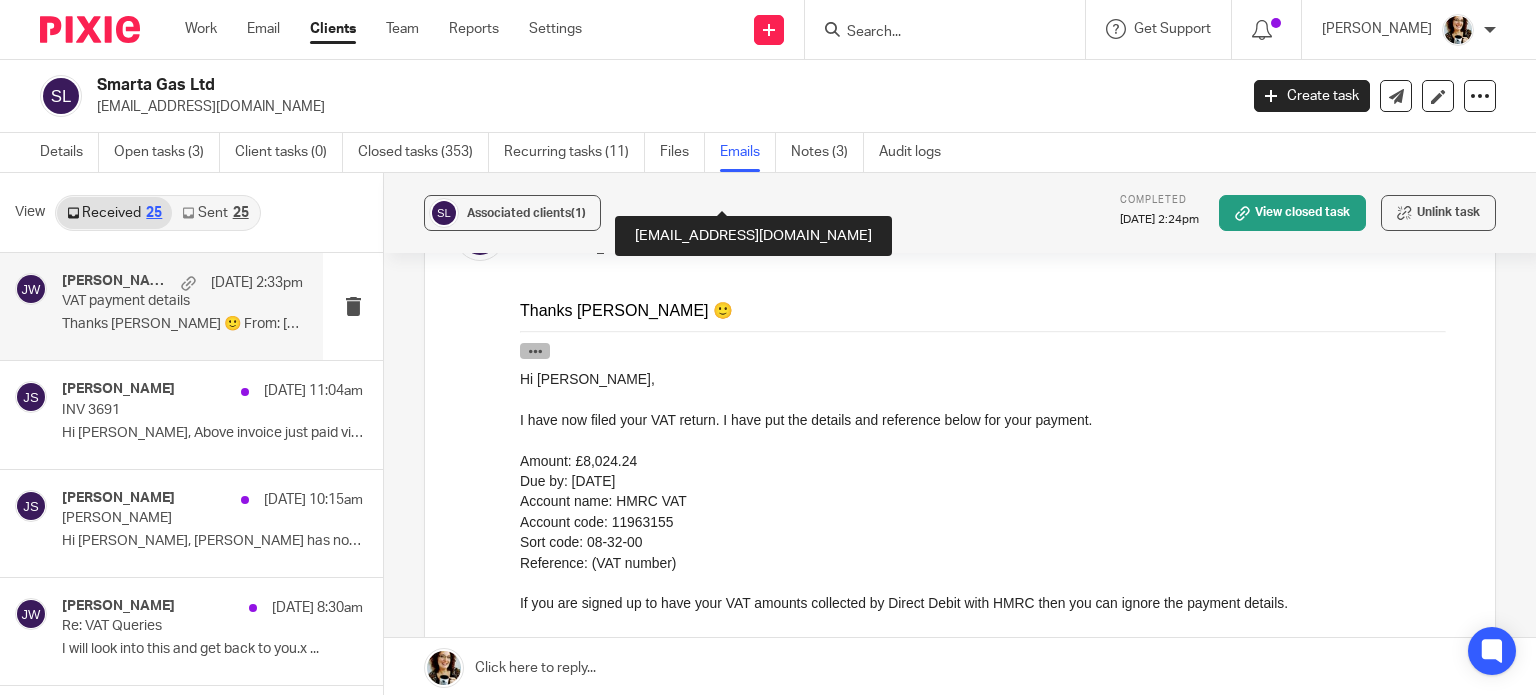 click at bounding box center (535, 350) 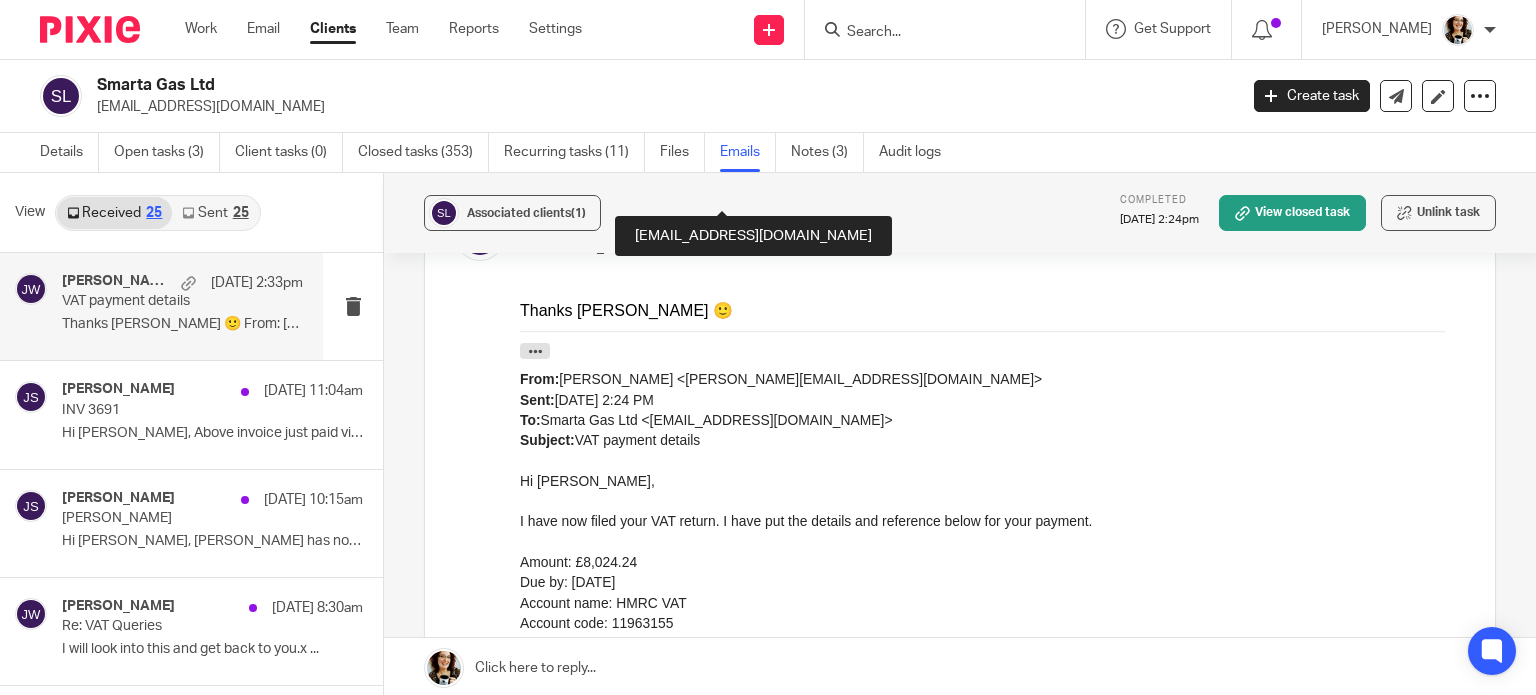click at bounding box center (992, 541) 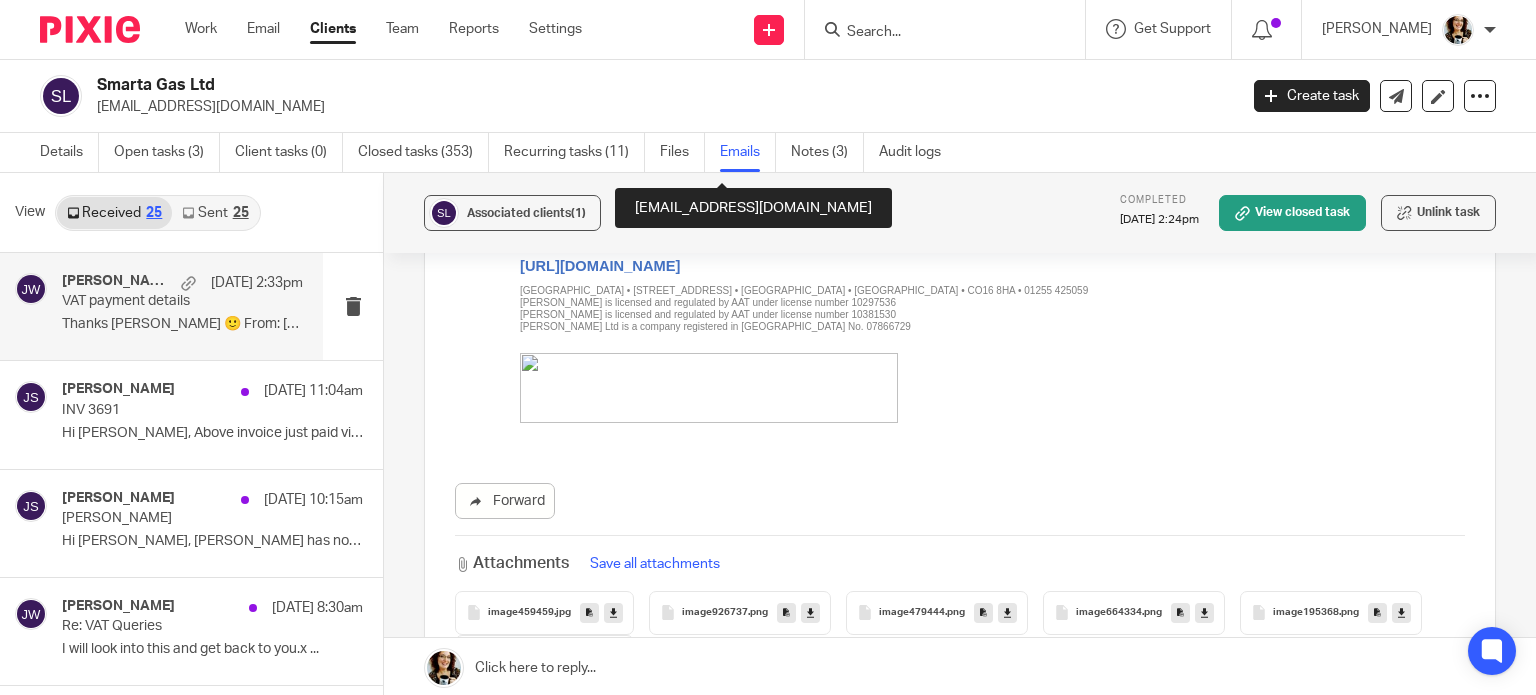 scroll, scrollTop: 1812, scrollLeft: 0, axis: vertical 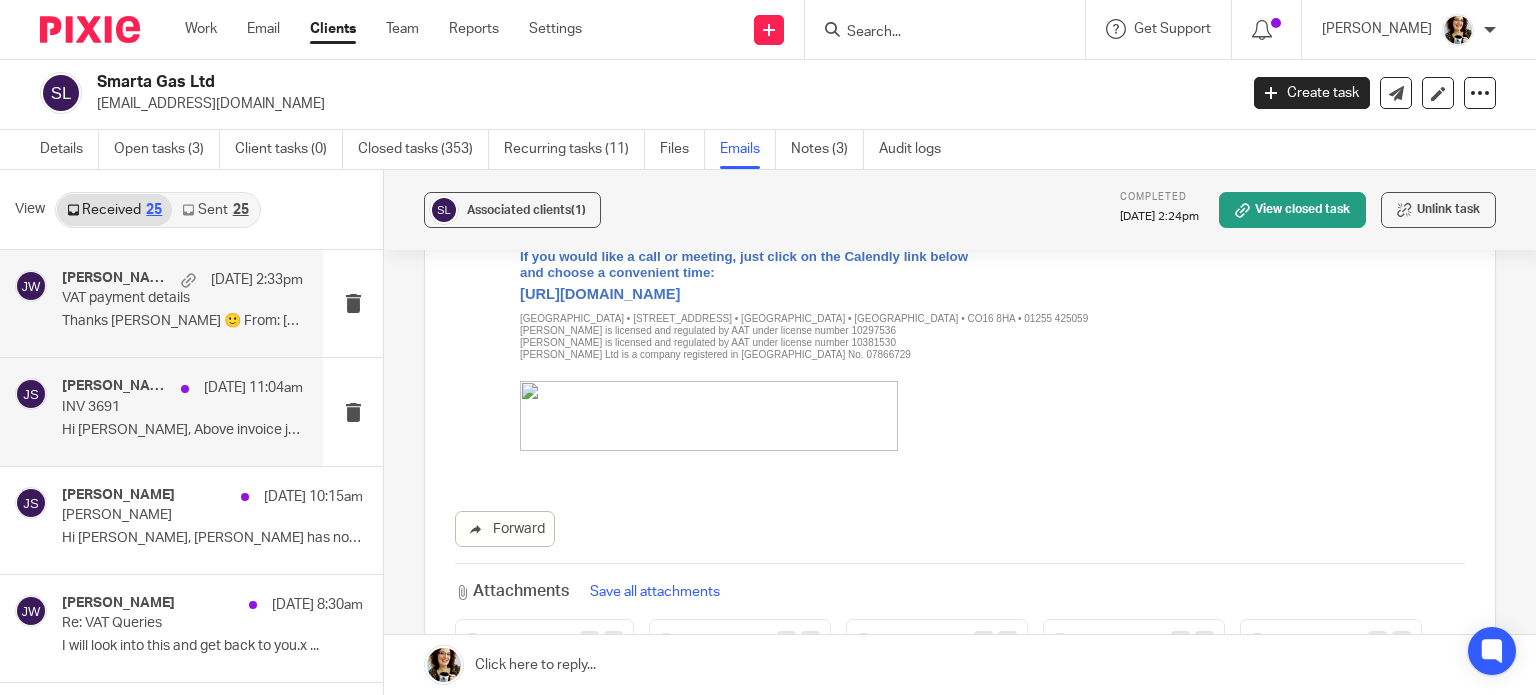 click on "Hi Jordan,     Above invoice just paid via..." at bounding box center (182, 430) 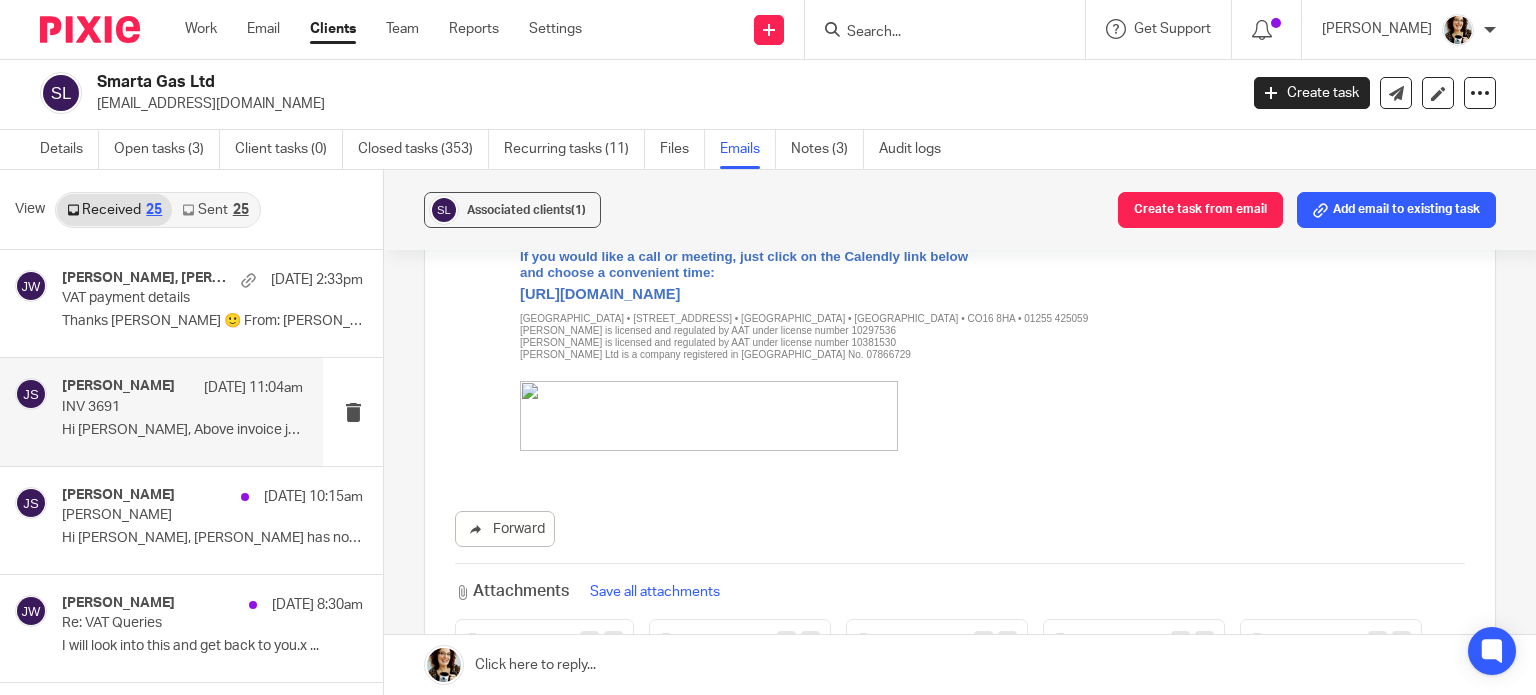 scroll, scrollTop: 0, scrollLeft: 0, axis: both 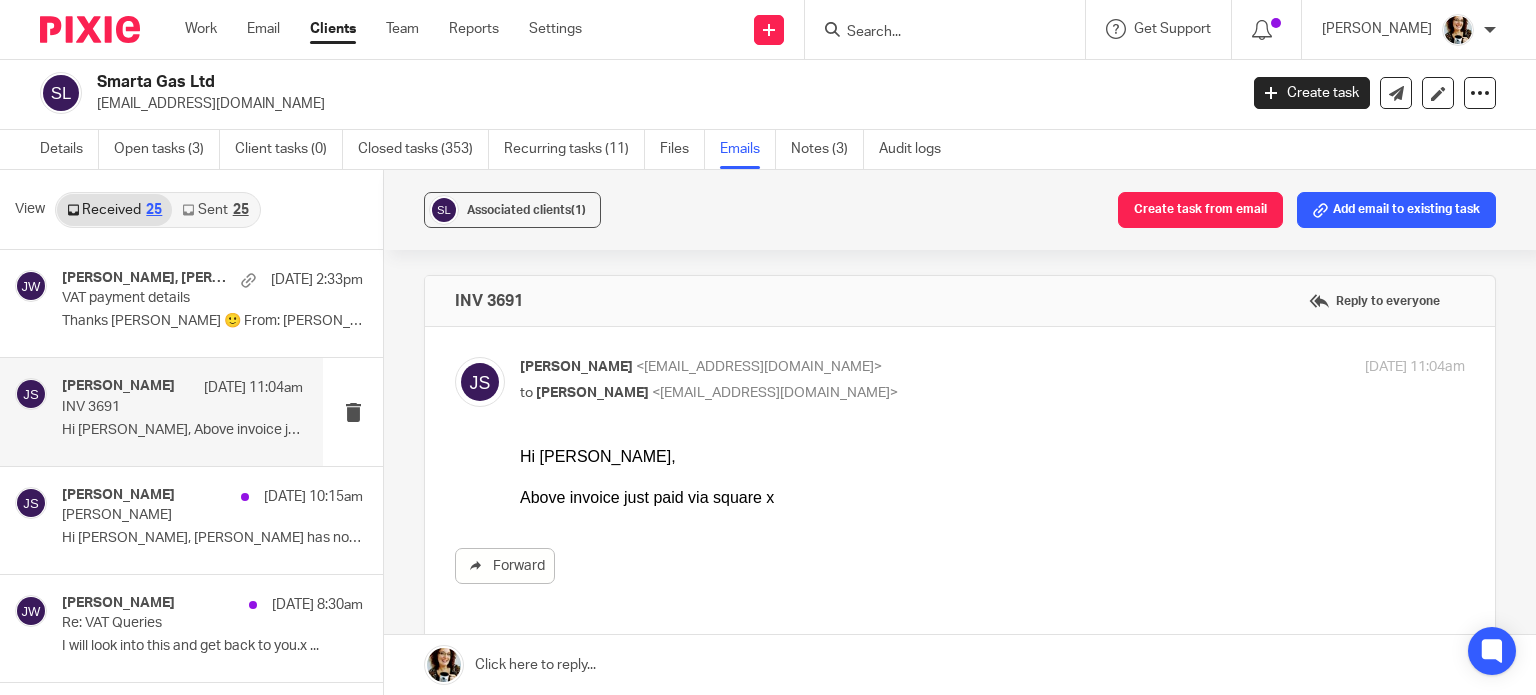 click at bounding box center (992, 477) 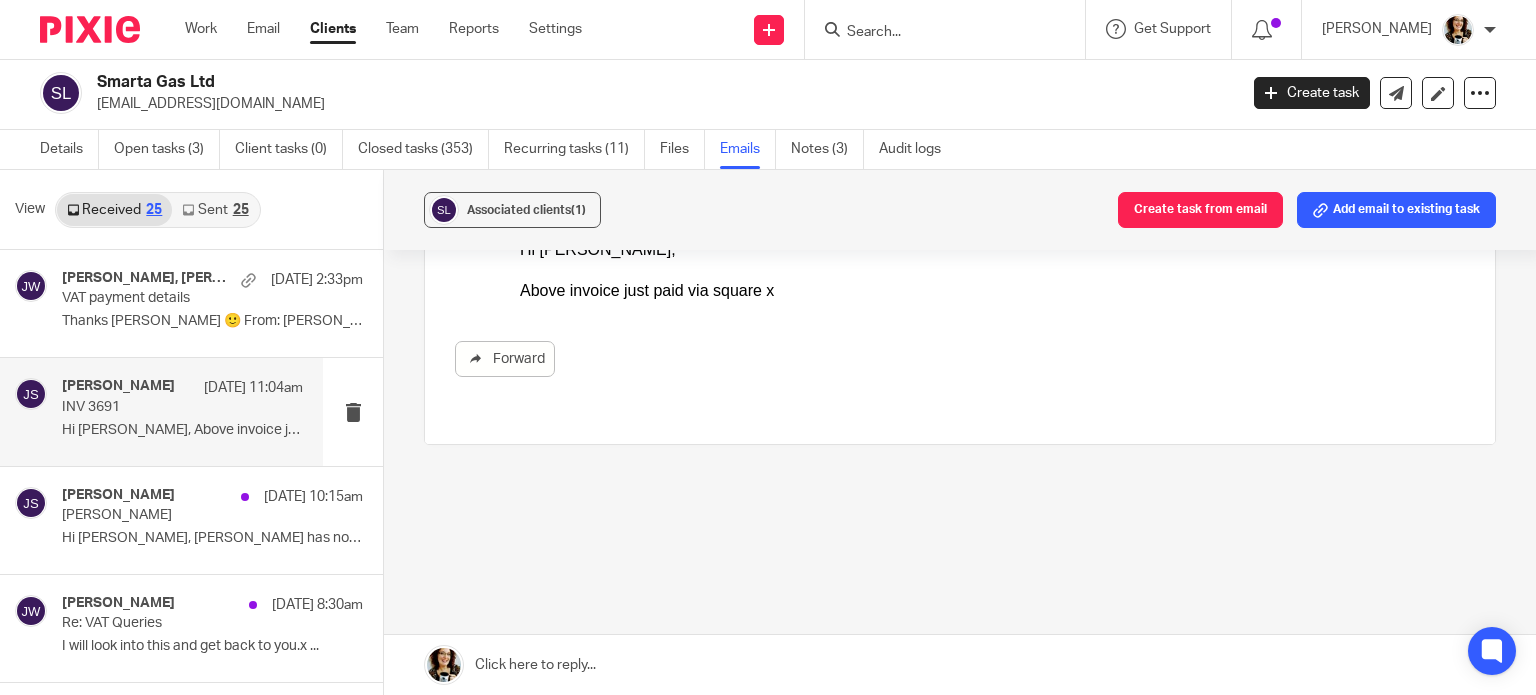 scroll, scrollTop: 216, scrollLeft: 0, axis: vertical 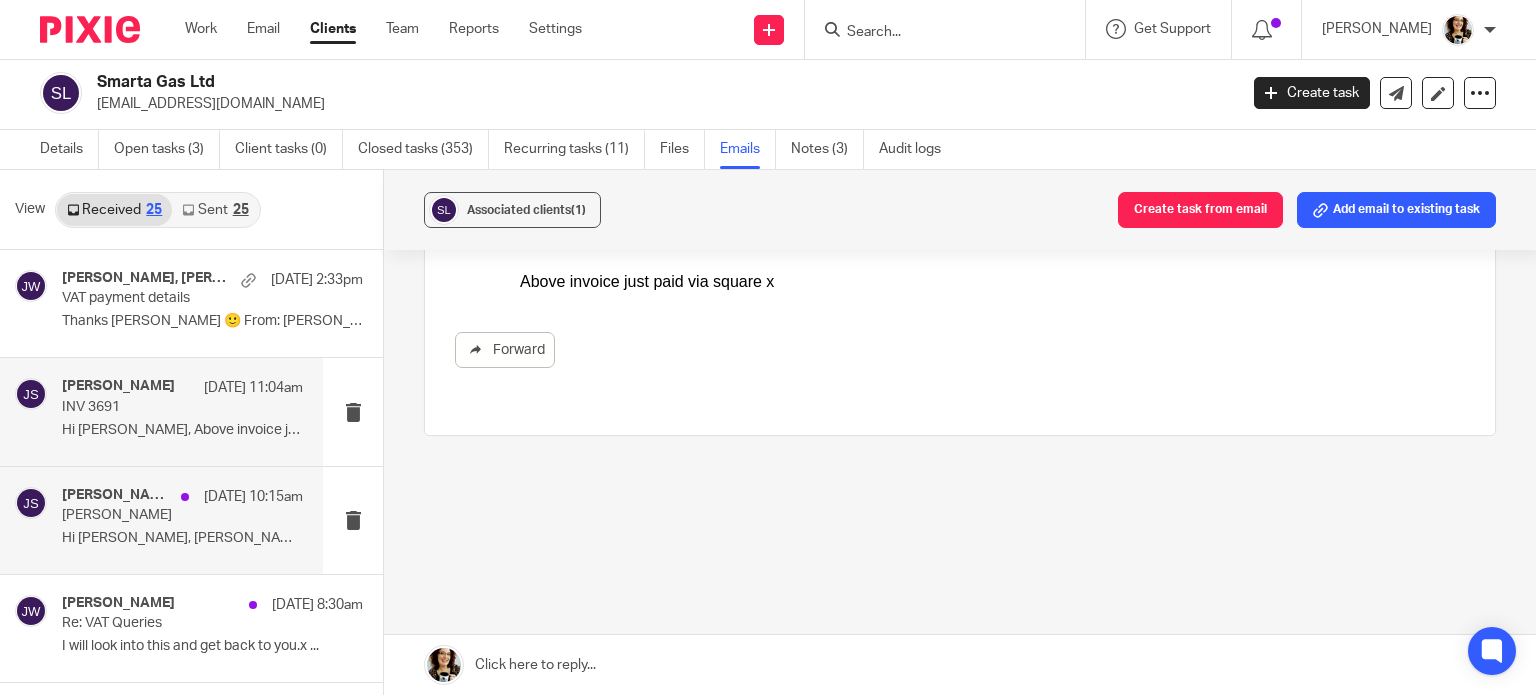 click on "Carol Thomas" at bounding box center (158, 515) 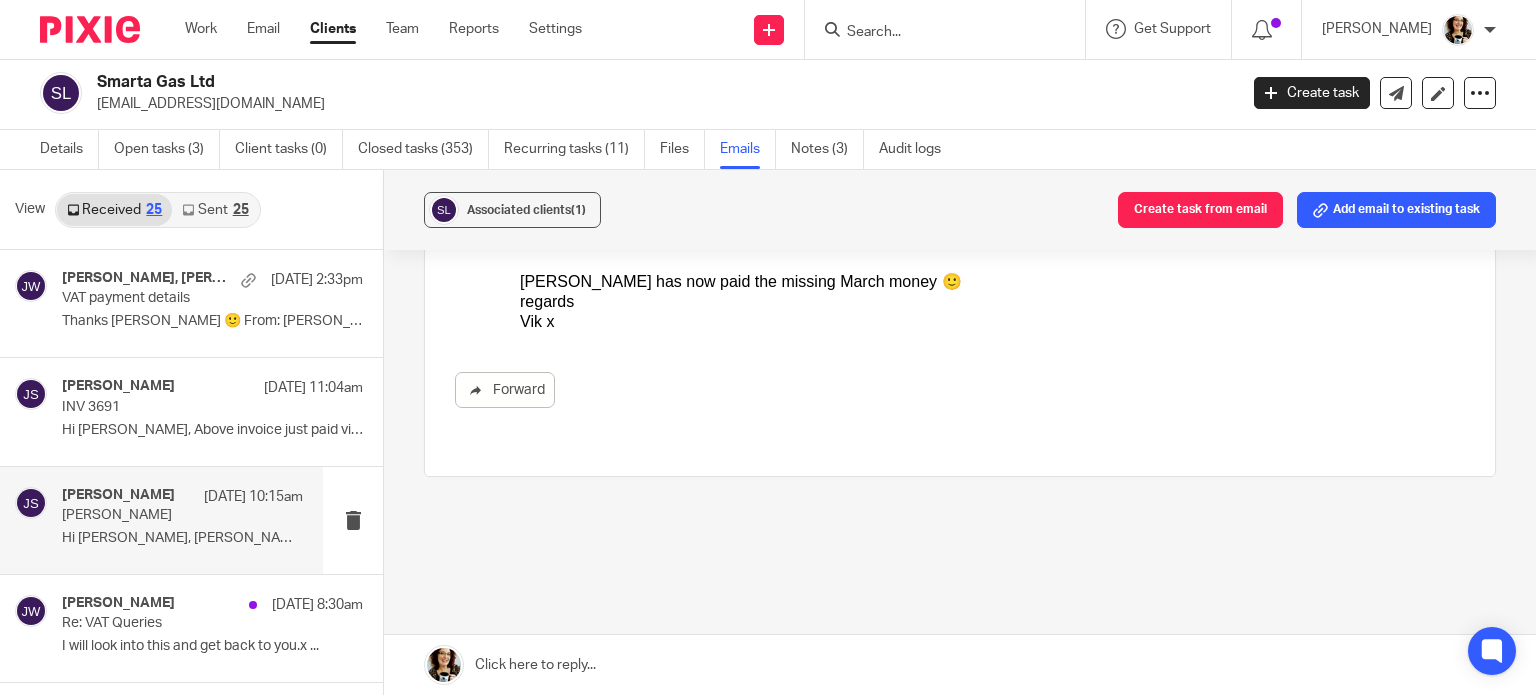 scroll, scrollTop: 0, scrollLeft: 0, axis: both 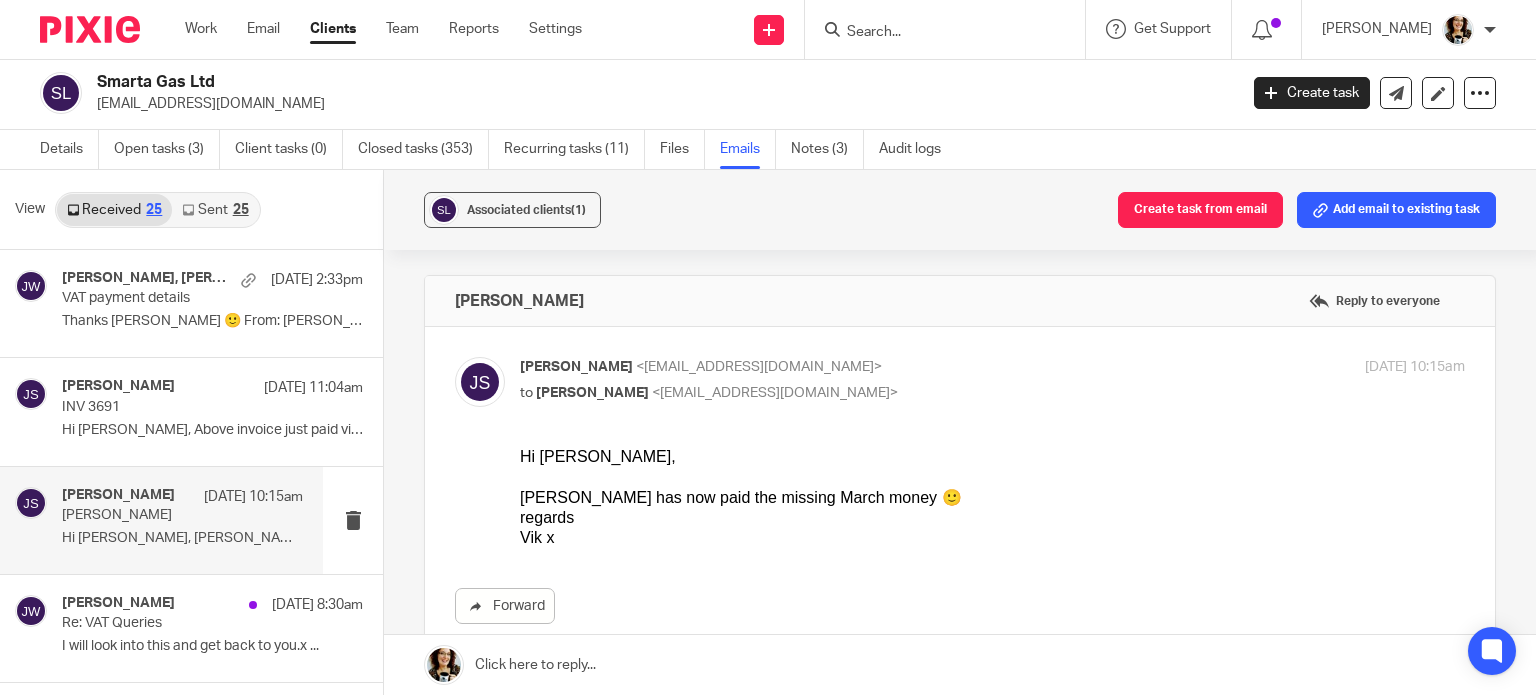 click on "Jamie Sullivan
<smartagasofessex@gmail.com>   to
Jordan Wyatt
<jordan@ellacottmorris.co.uk>       10 Jul 2025 10:15am
Forward" at bounding box center (960, 509) 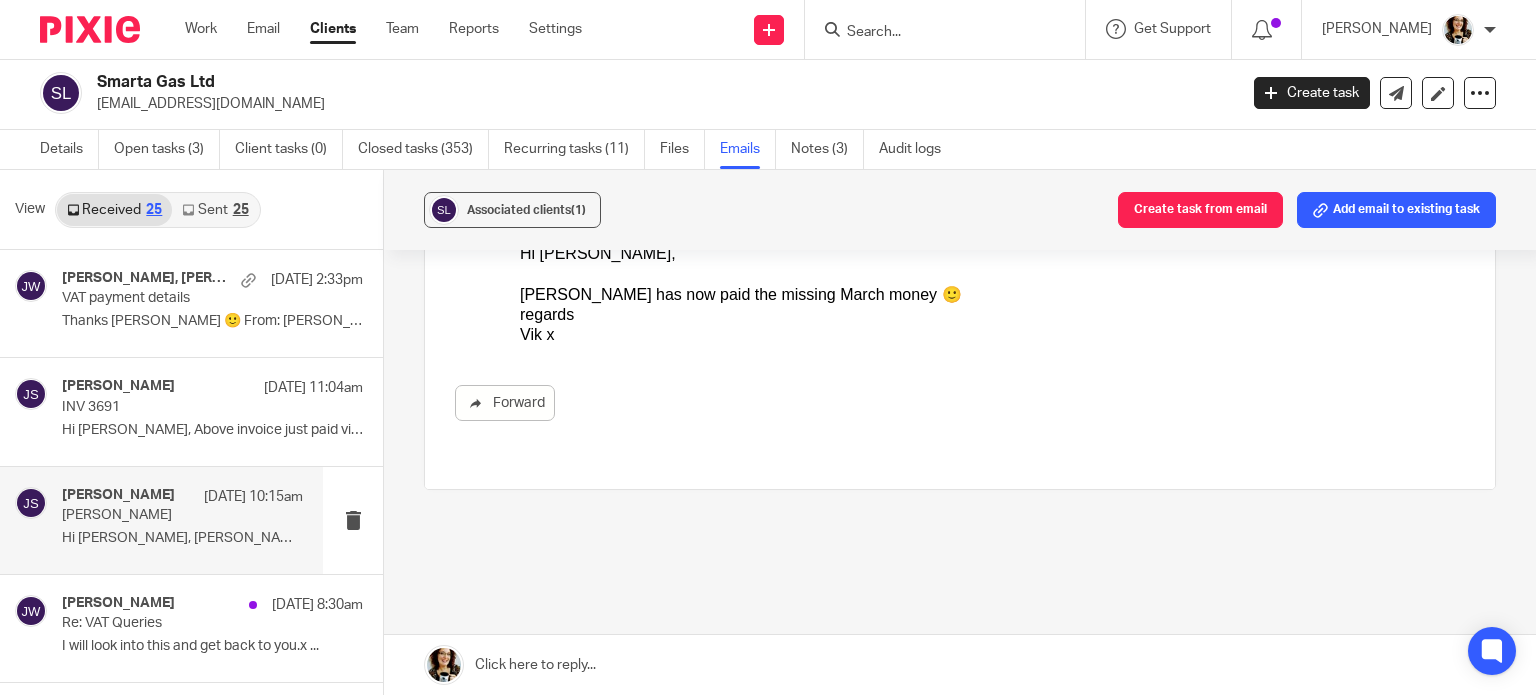 scroll, scrollTop: 256, scrollLeft: 0, axis: vertical 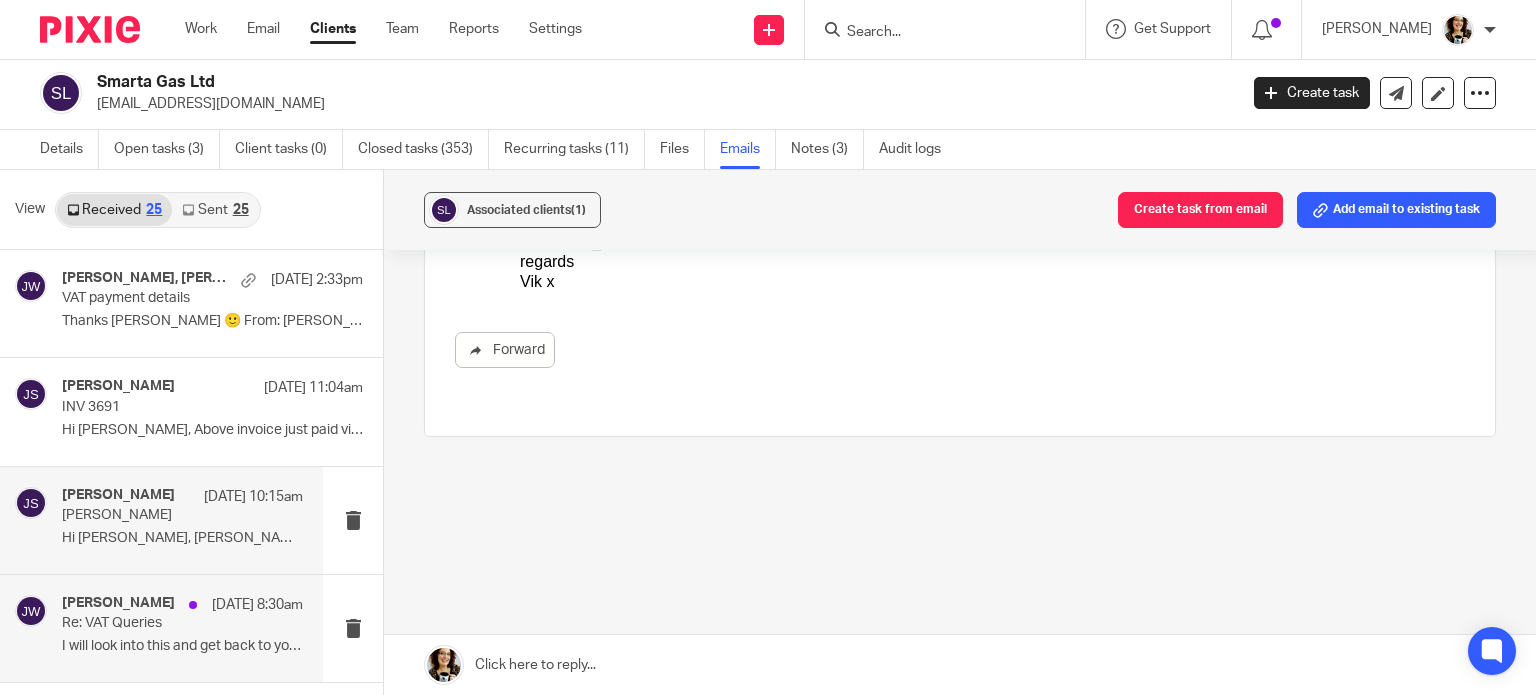 click on "I will look into this and get back to you.x    ..." at bounding box center (182, 646) 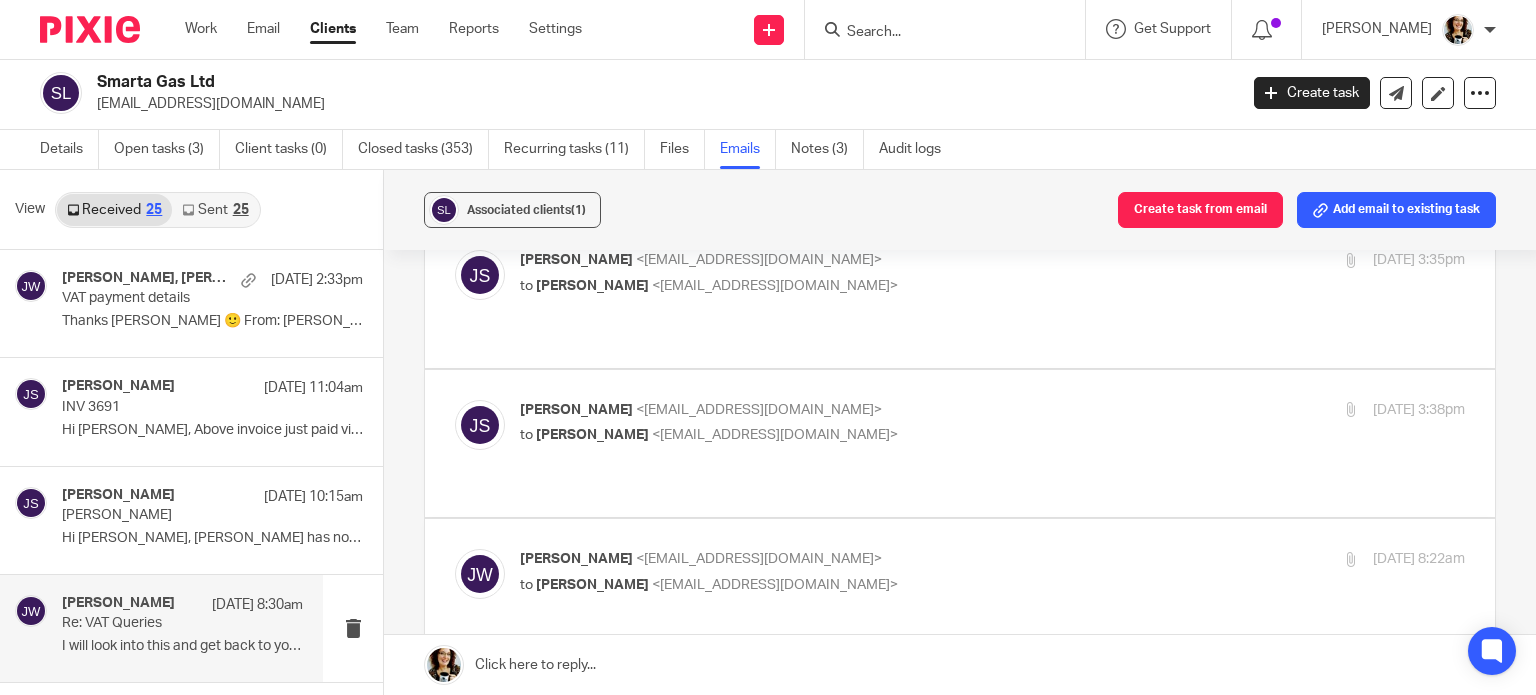 scroll, scrollTop: 0, scrollLeft: 0, axis: both 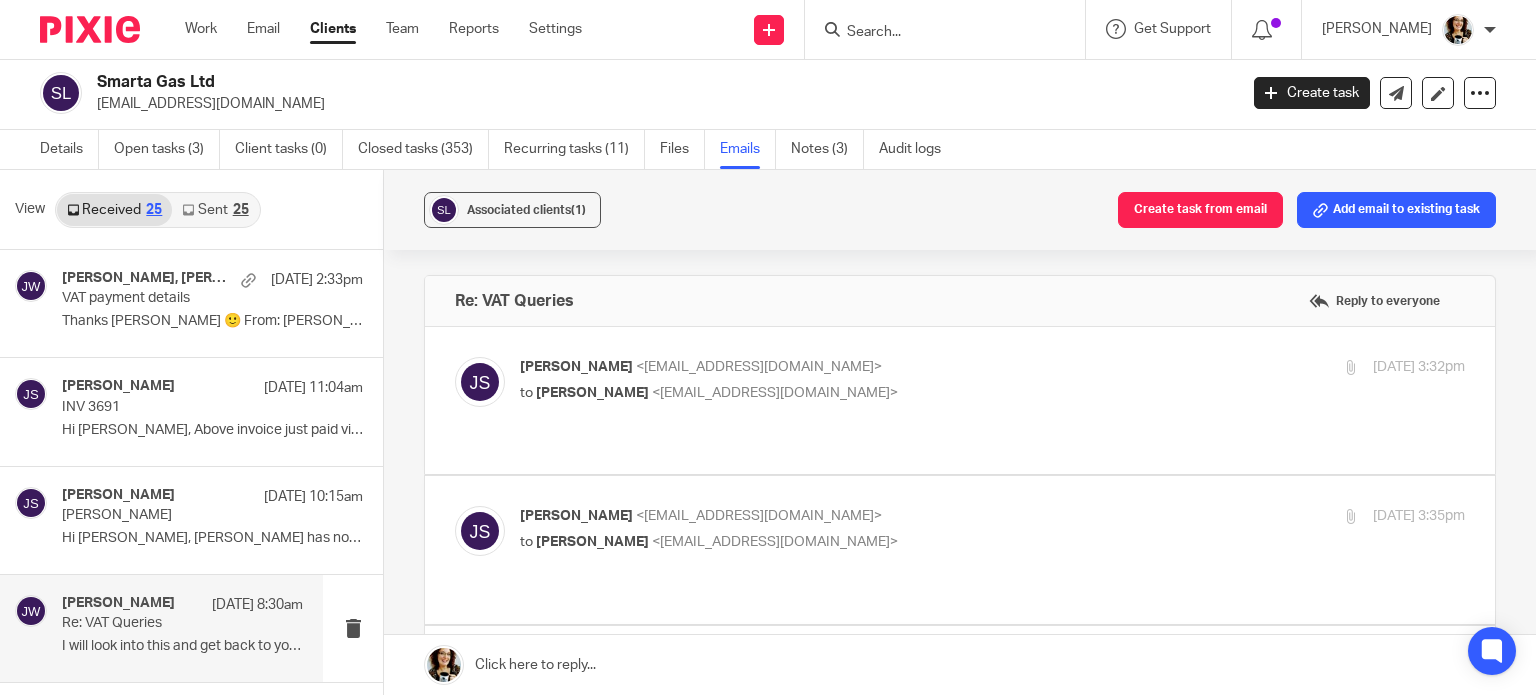 click on "Jamie Sullivan
<smartagasofessex@gmail.com>   to
Jordan Wyatt
<jordan@ellacottmorris.co.uk>" at bounding box center [835, 380] 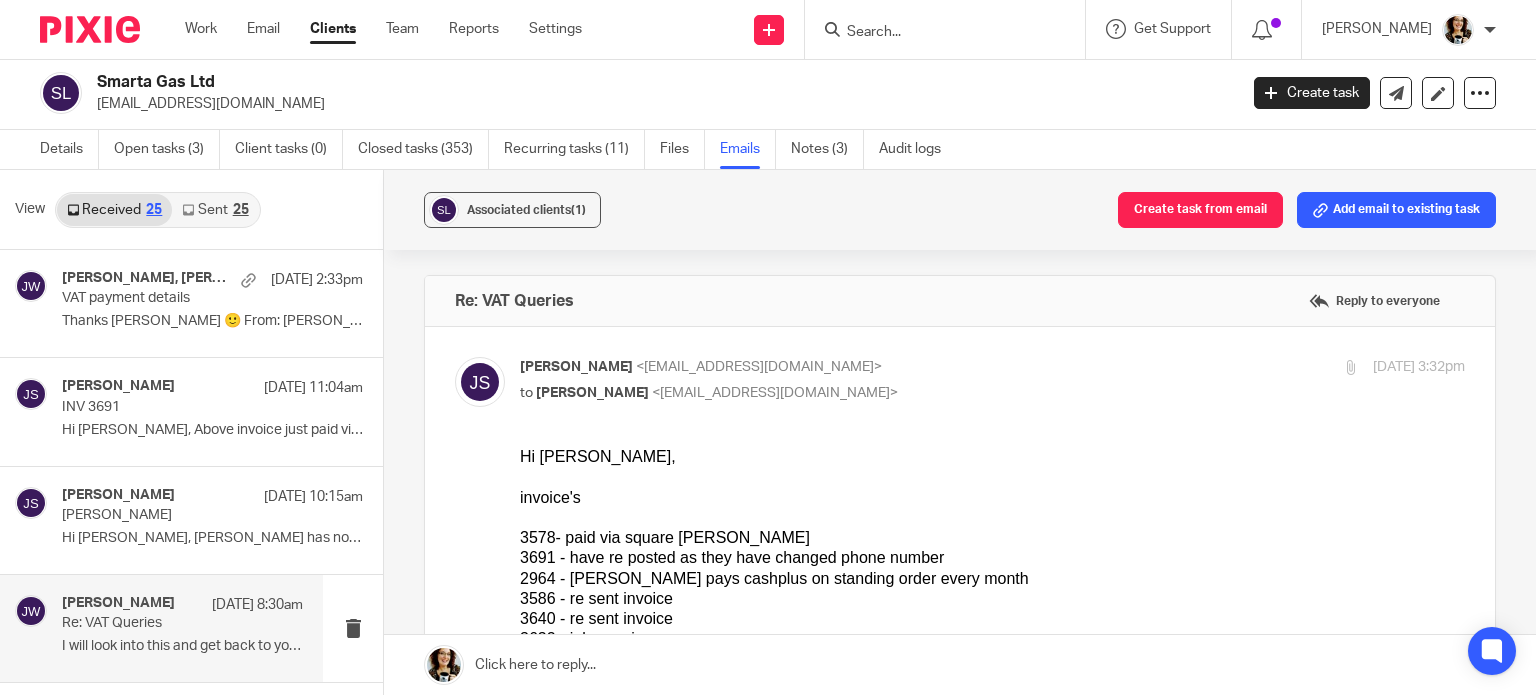 scroll, scrollTop: 0, scrollLeft: 0, axis: both 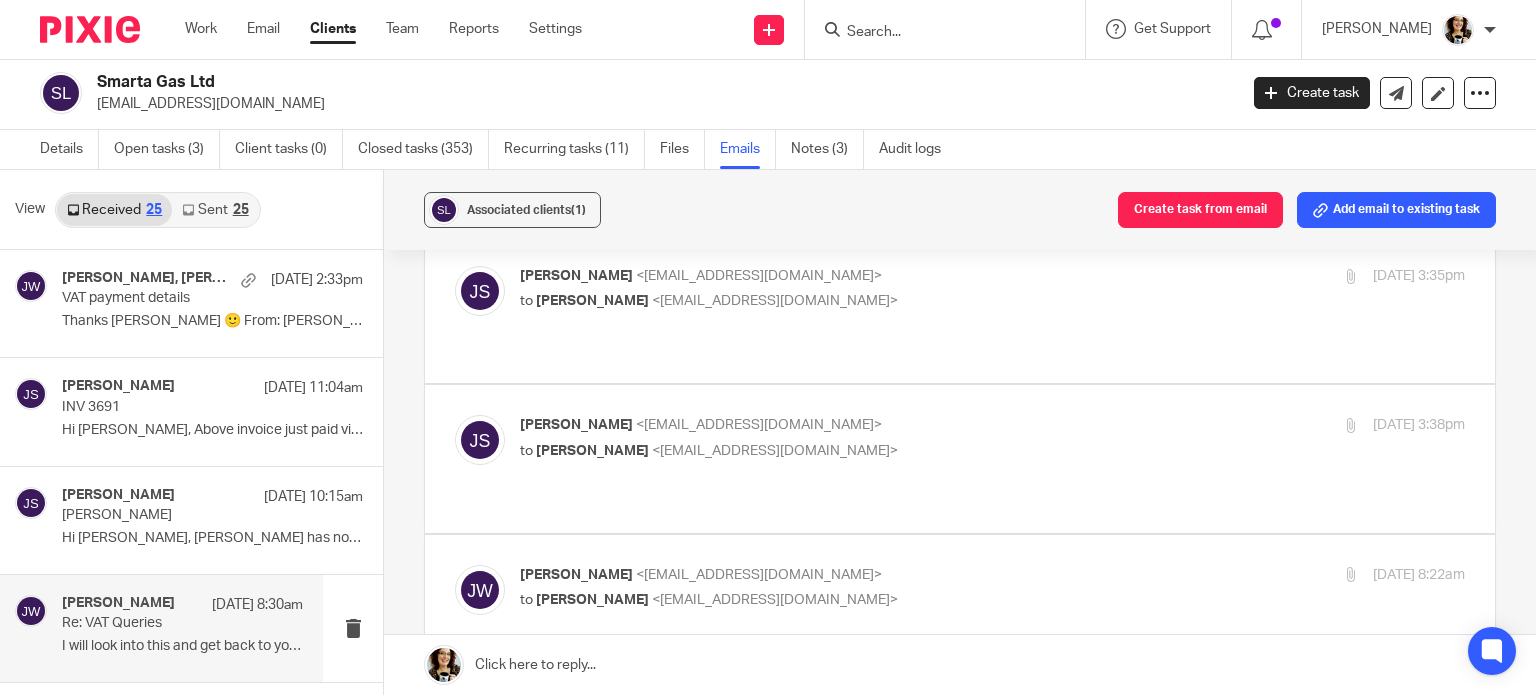 click on "Jamie Sullivan
<smartagasofessex@gmail.com>   to
Jordan Wyatt
<jordan@ellacottmorris.co.uk>       9 Jul 2025 3:35pm
Forward
Attachments
Save all attachments
image808867 .jpg       image282059 .png       image081120 .png       image161878 .png       image353114 .png       image569296 .jpg" at bounding box center [960, 309] 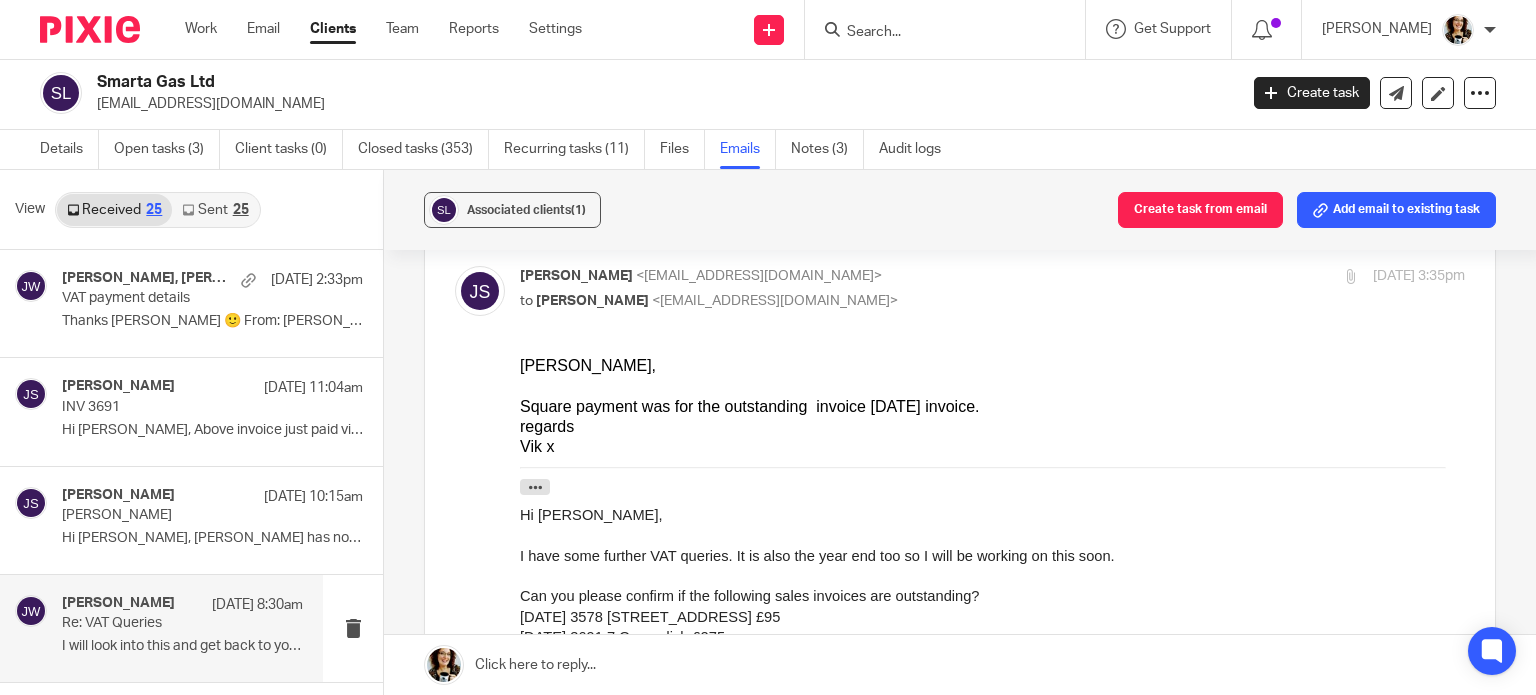scroll, scrollTop: 0, scrollLeft: 0, axis: both 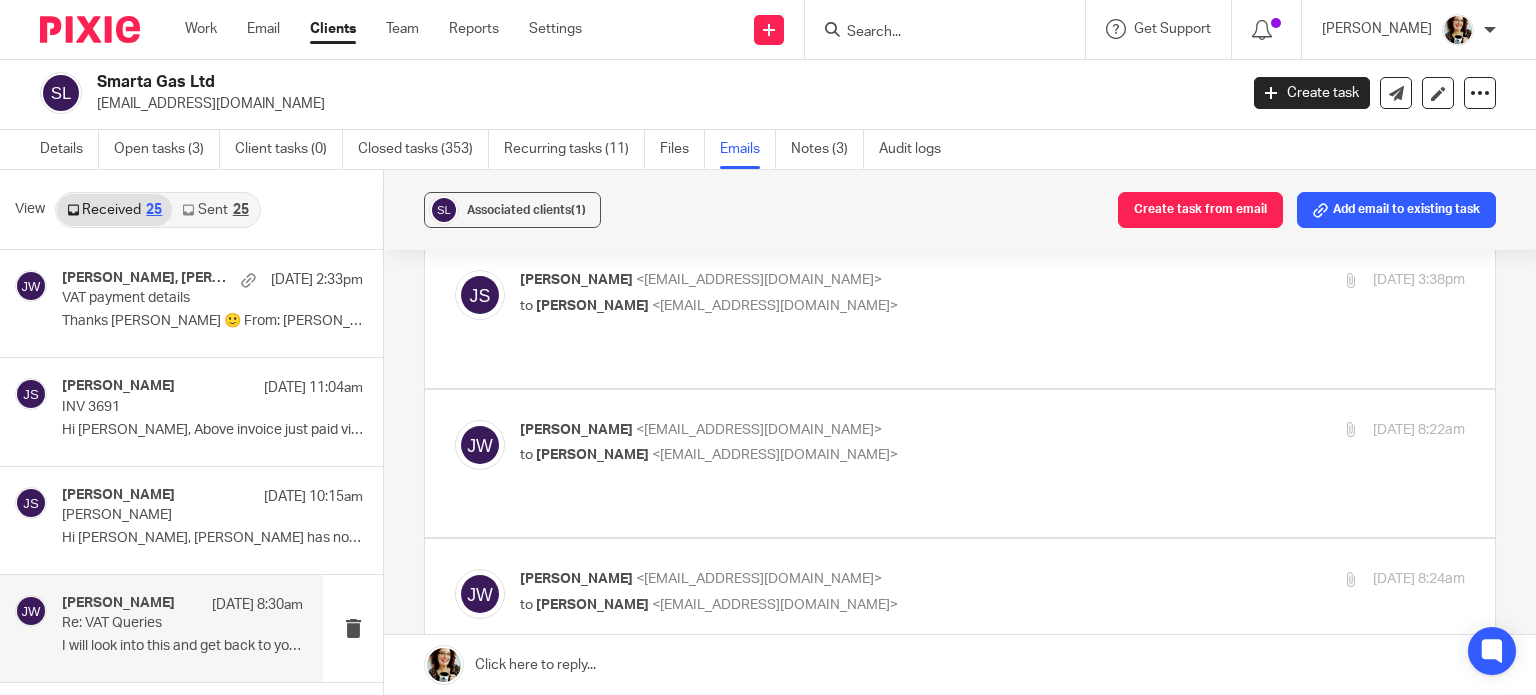click on "Jamie Sullivan
<smartagasofessex@gmail.com>" at bounding box center [835, 280] 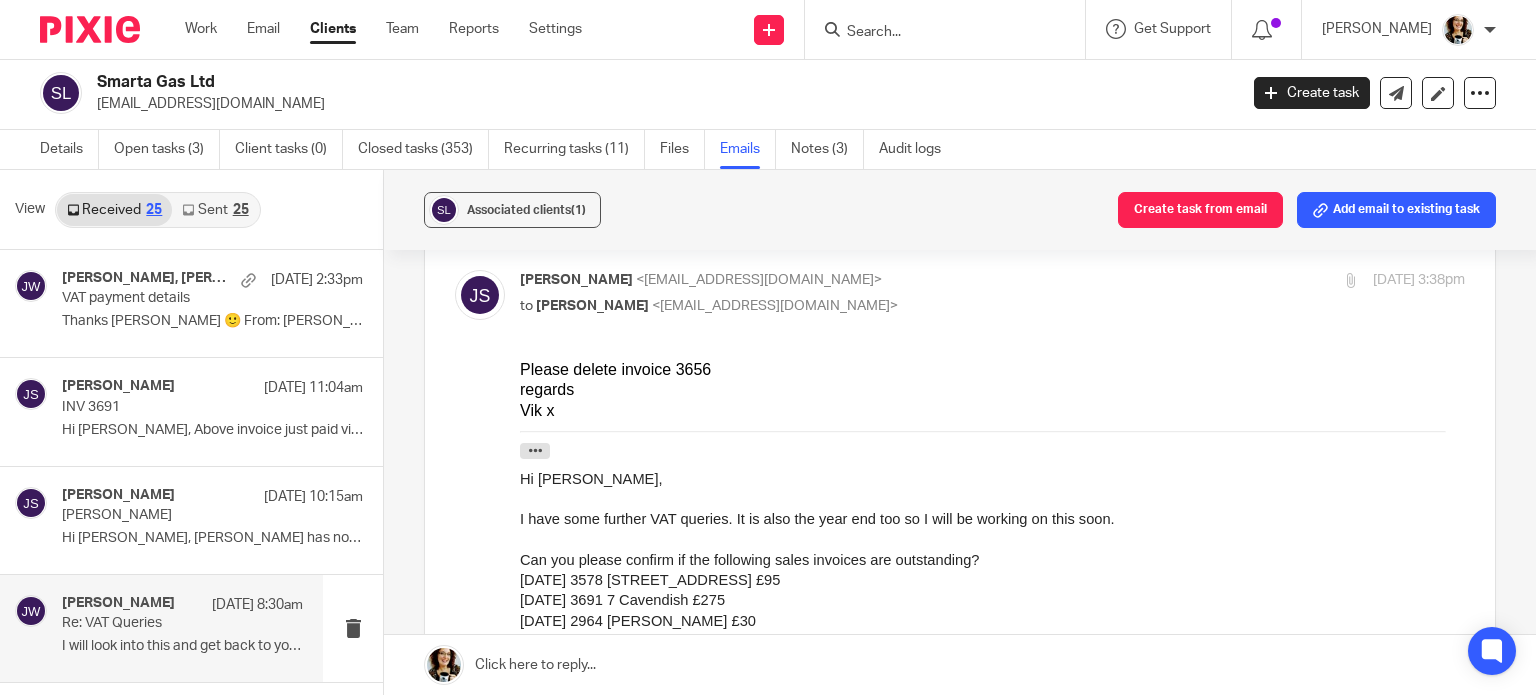 scroll, scrollTop: 0, scrollLeft: 0, axis: both 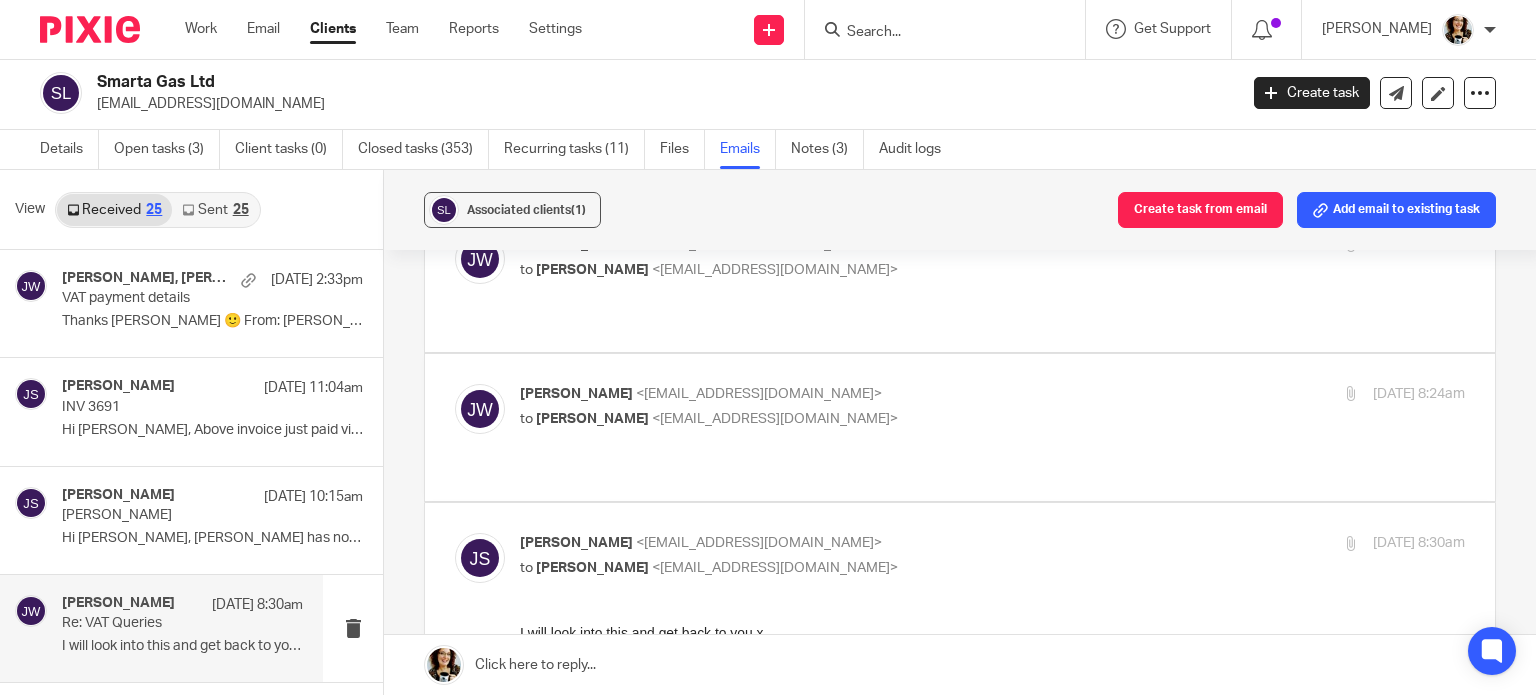 click on "<smartagasofessex@gmail.com>" at bounding box center [775, 270] 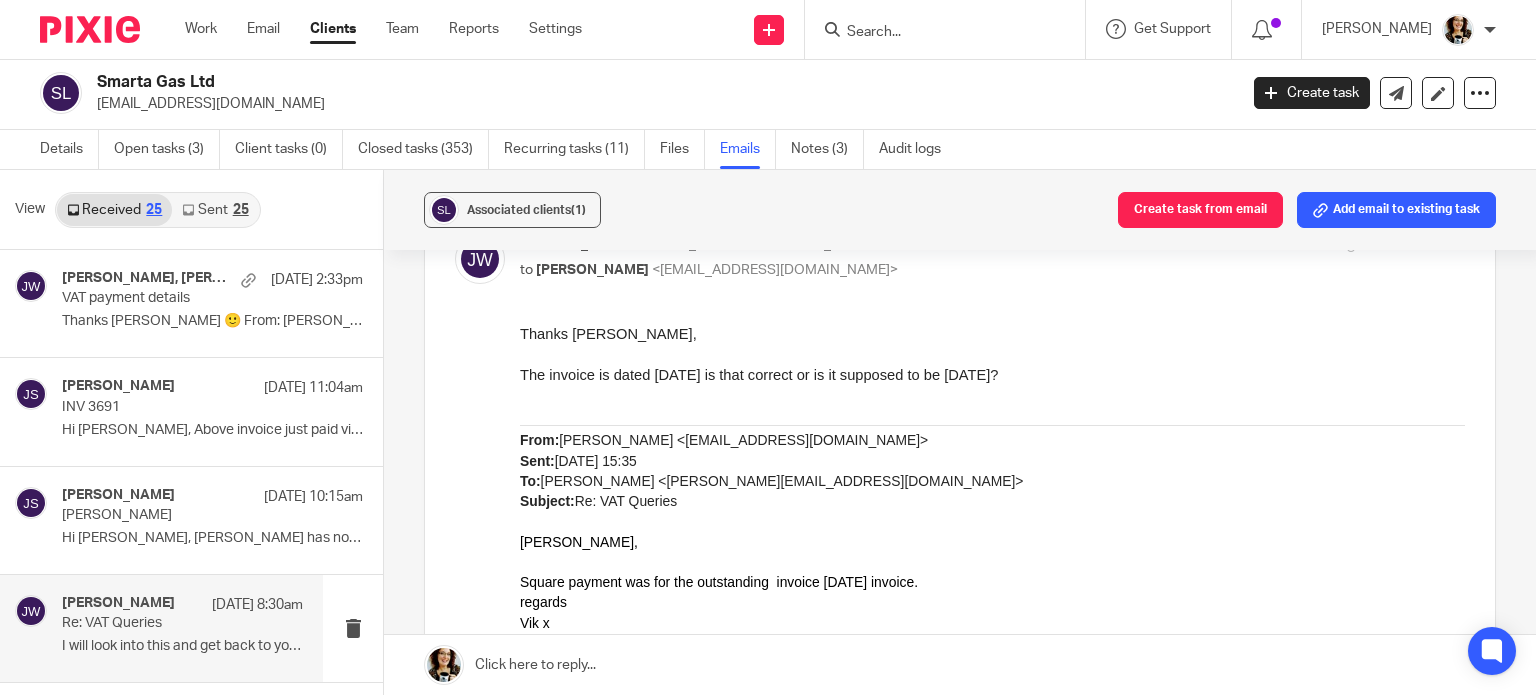 scroll, scrollTop: 0, scrollLeft: 0, axis: both 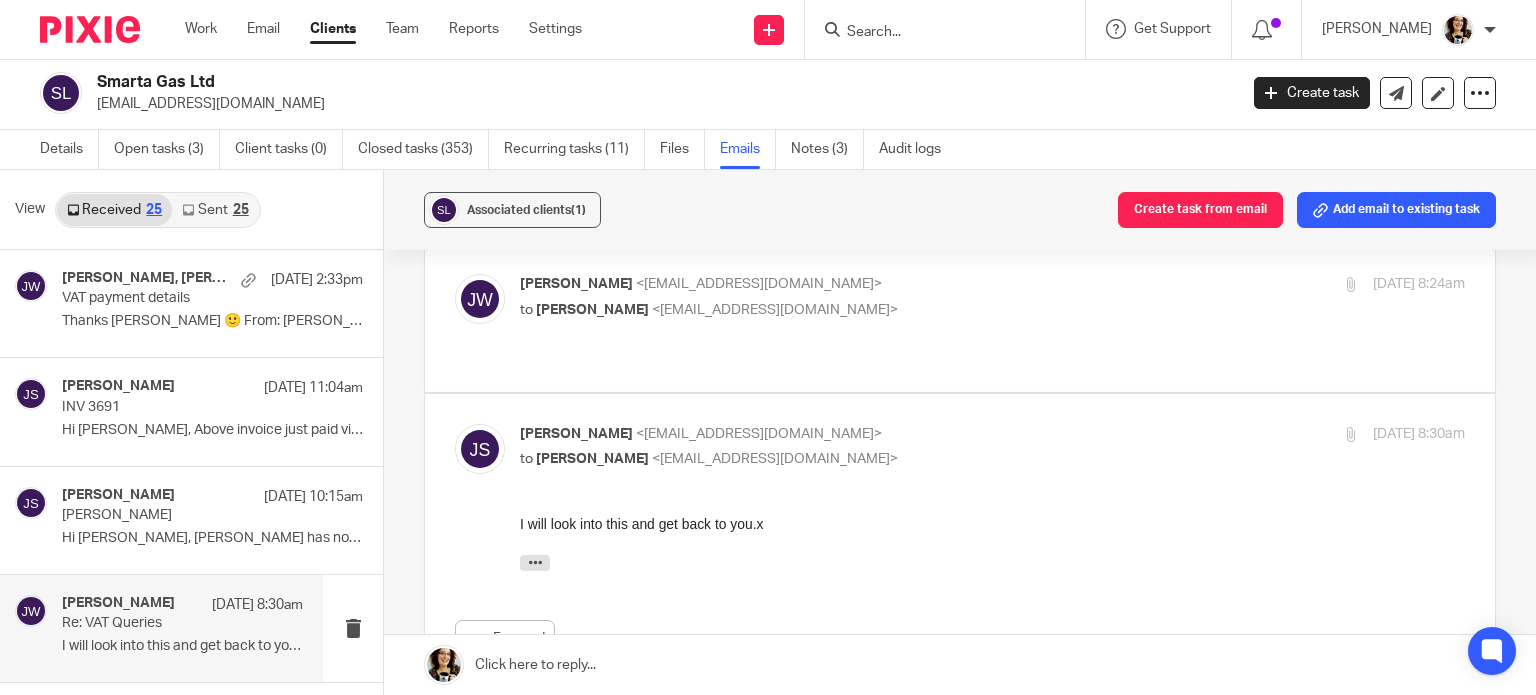 click on "Jordan Wyatt
<jordan@ellacottmorris.co.uk>" at bounding box center (835, 284) 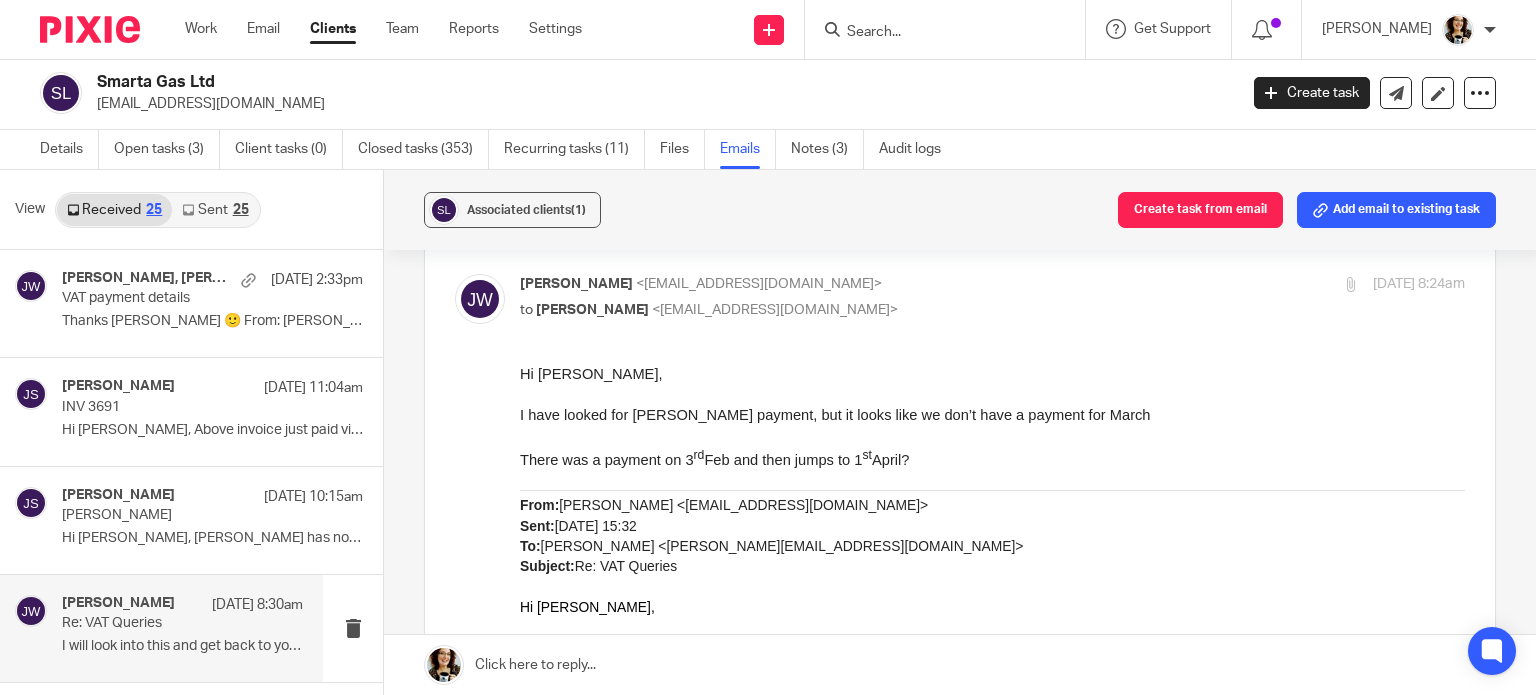 scroll, scrollTop: 0, scrollLeft: 0, axis: both 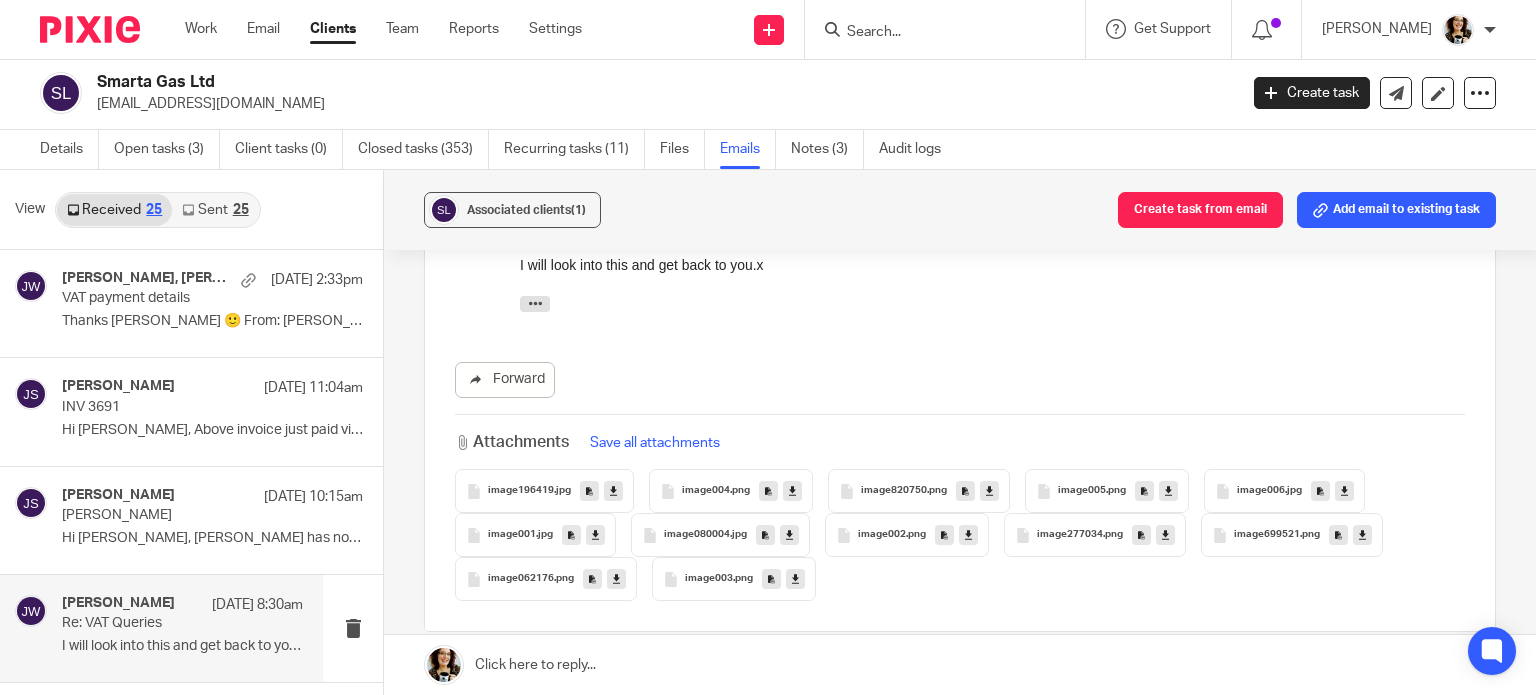click on "I will look into this and get back to you.x" at bounding box center [992, 265] 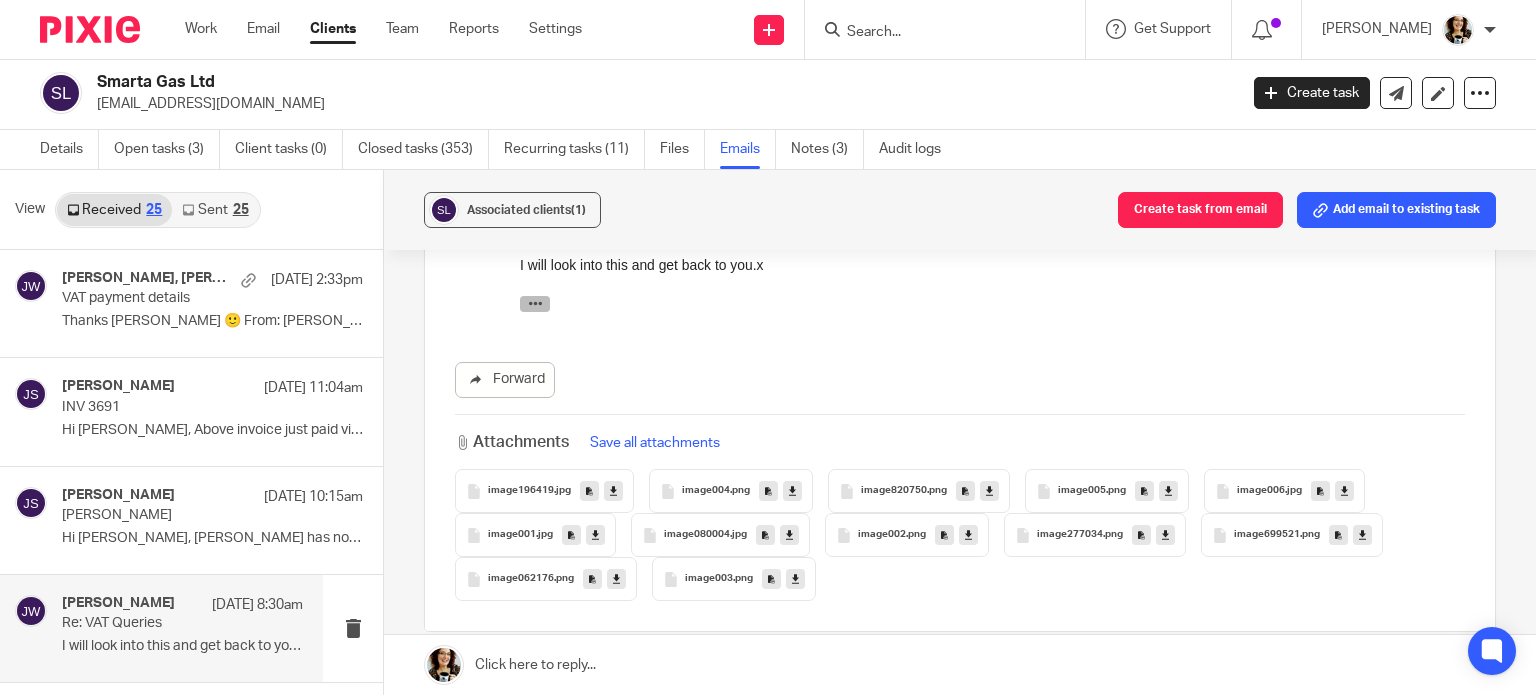 click at bounding box center [535, 303] 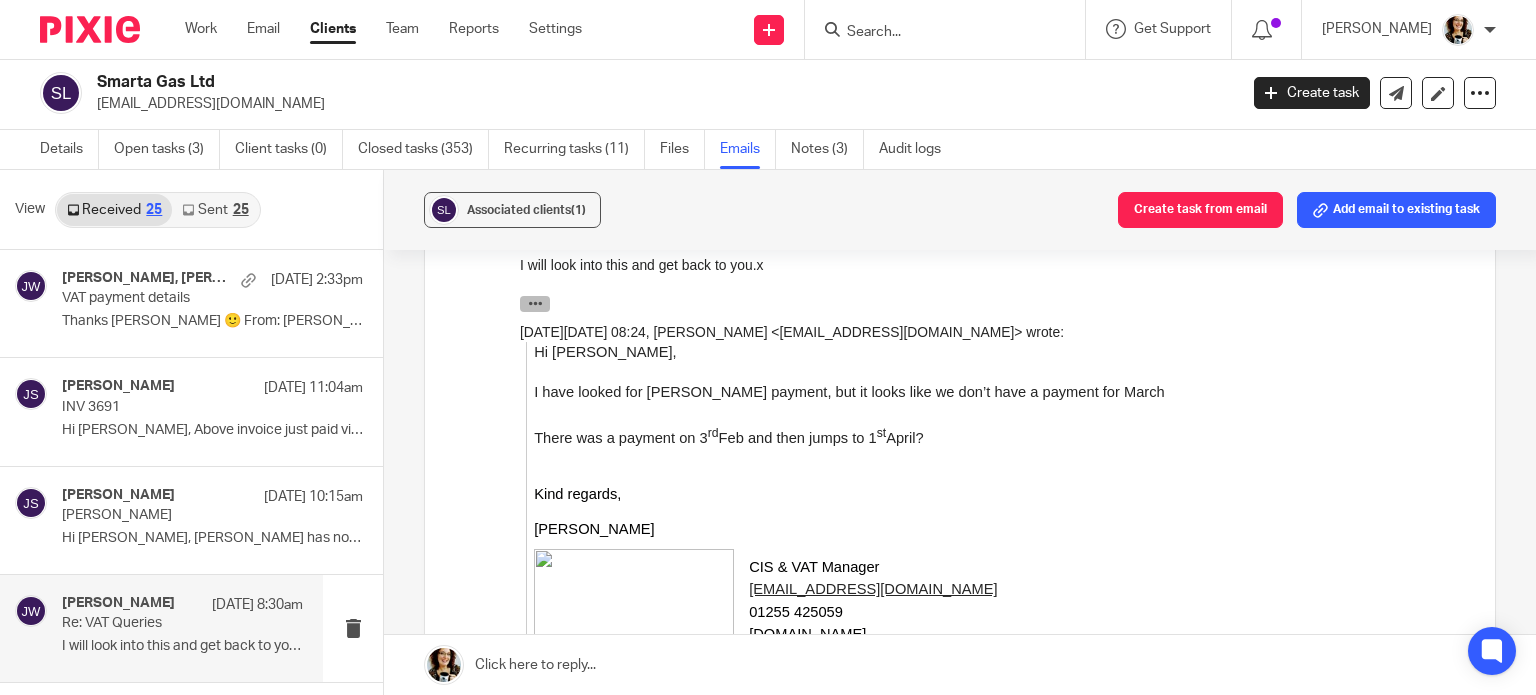 type 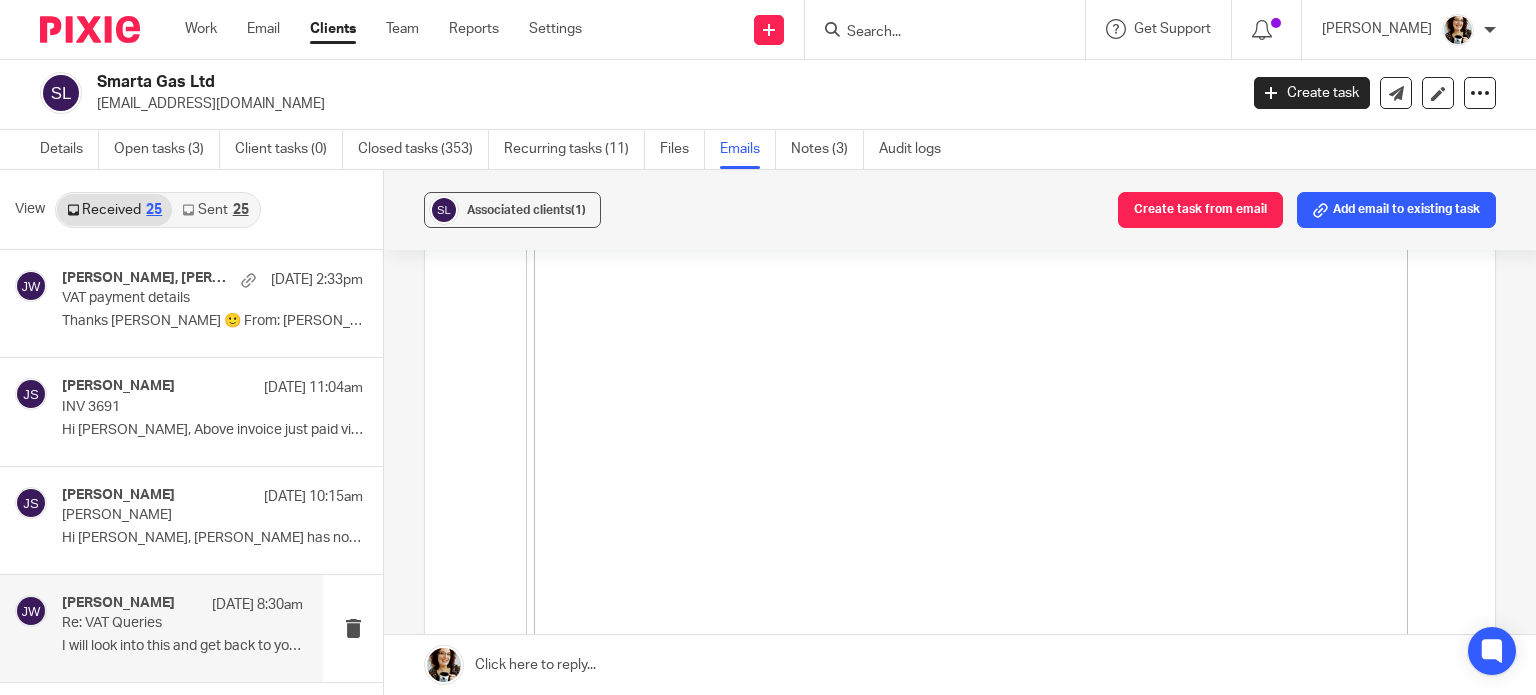 scroll, scrollTop: 12520, scrollLeft: 0, axis: vertical 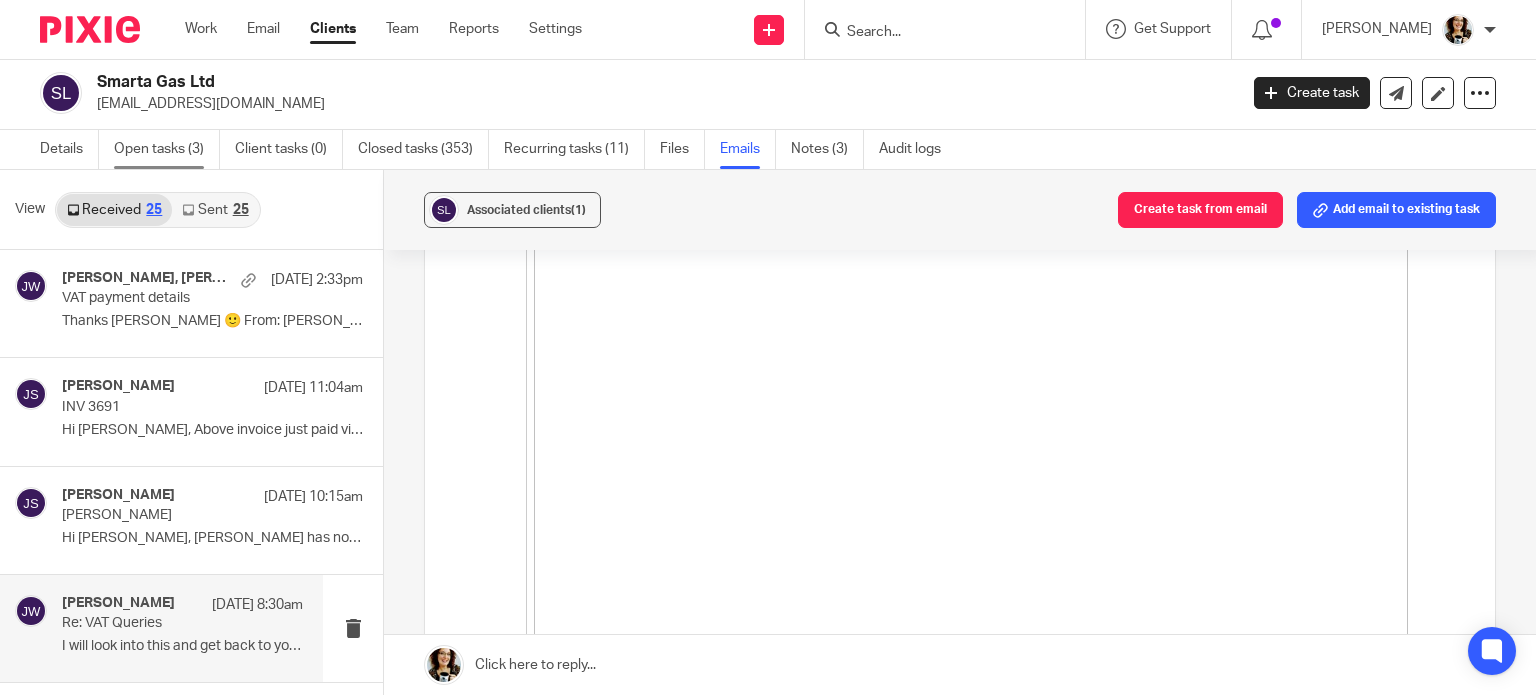 click on "Open tasks (3)" at bounding box center (167, 149) 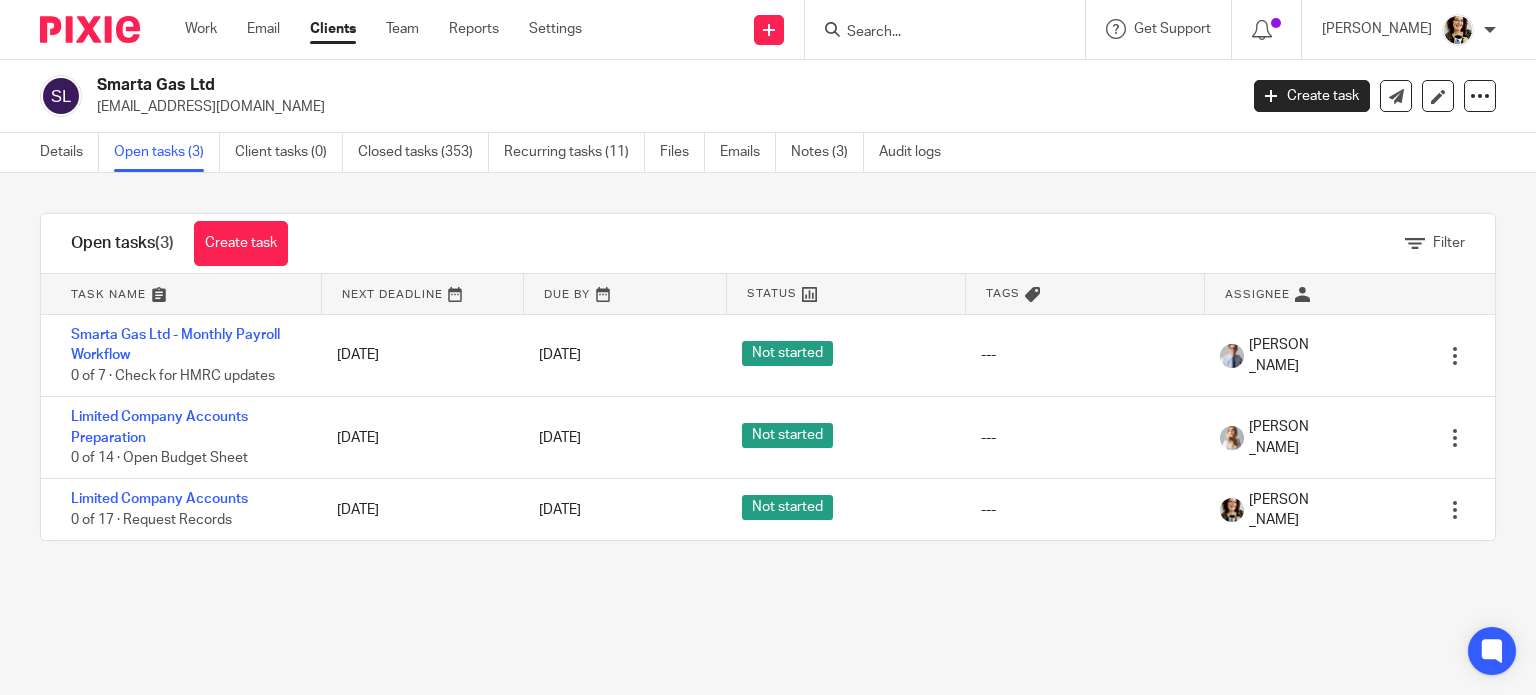 scroll, scrollTop: 0, scrollLeft: 0, axis: both 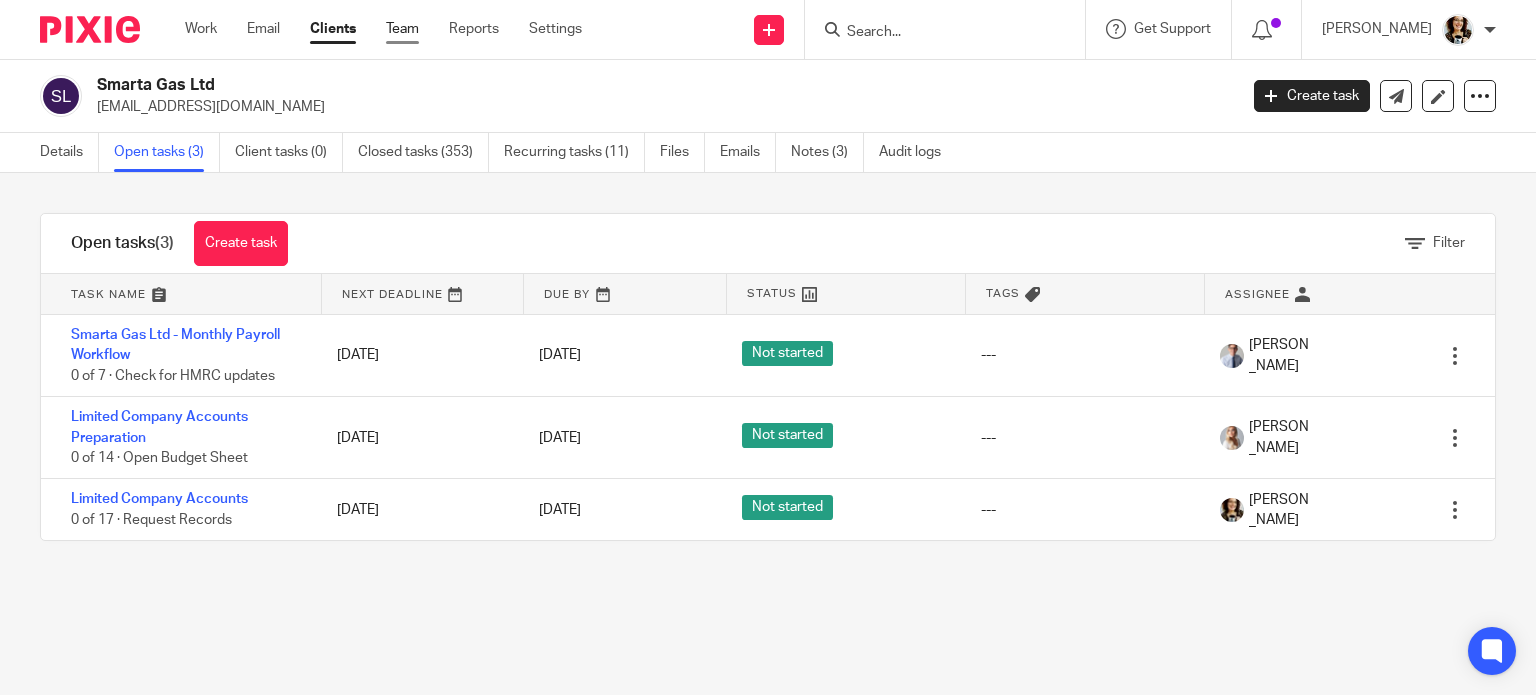 click on "Team" at bounding box center [402, 29] 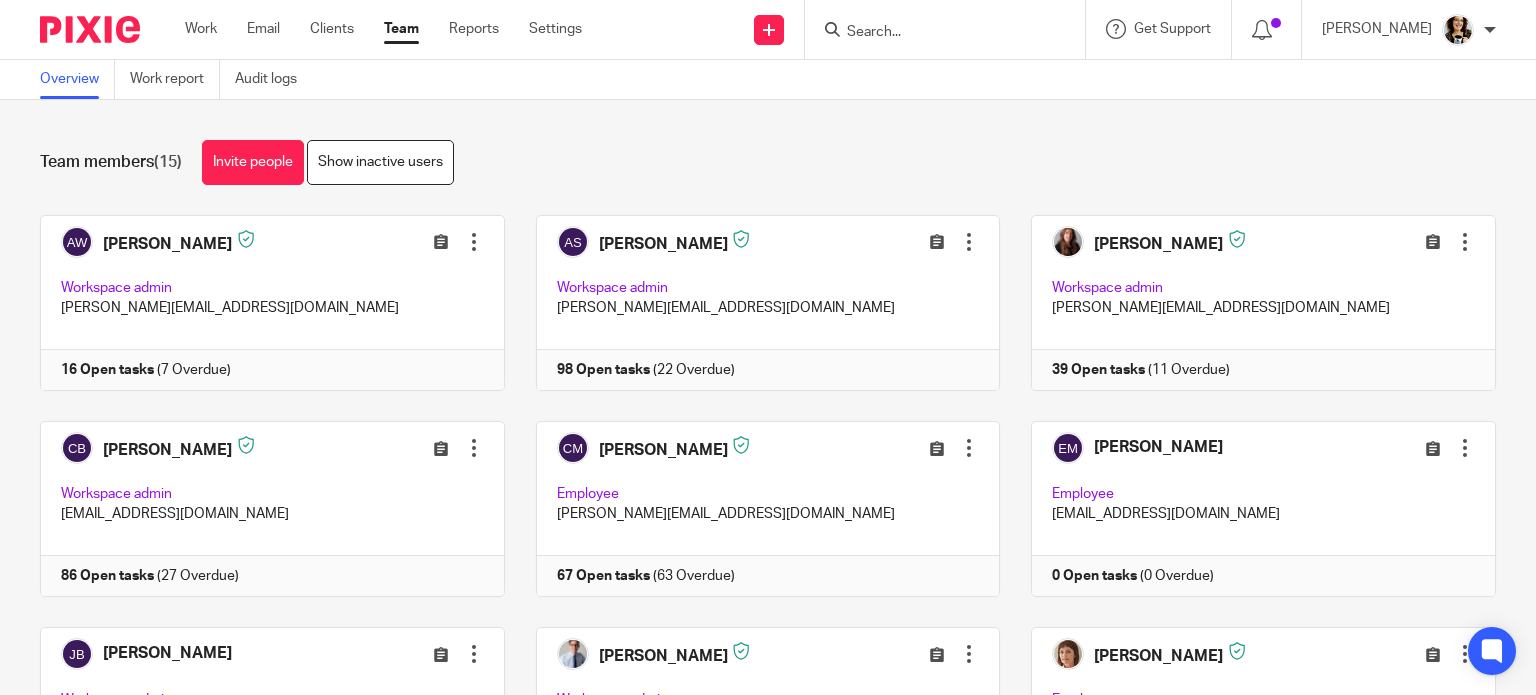 scroll, scrollTop: 0, scrollLeft: 0, axis: both 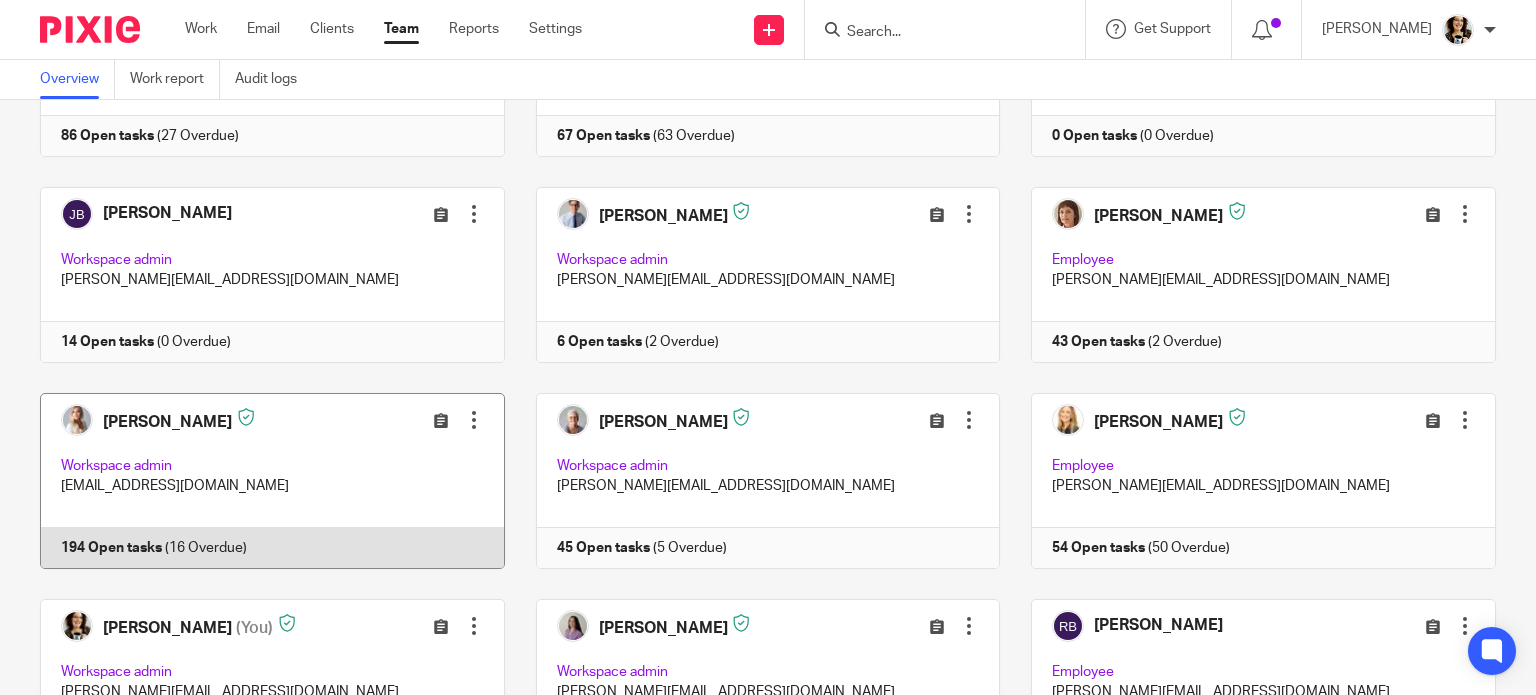 click at bounding box center (257, 481) 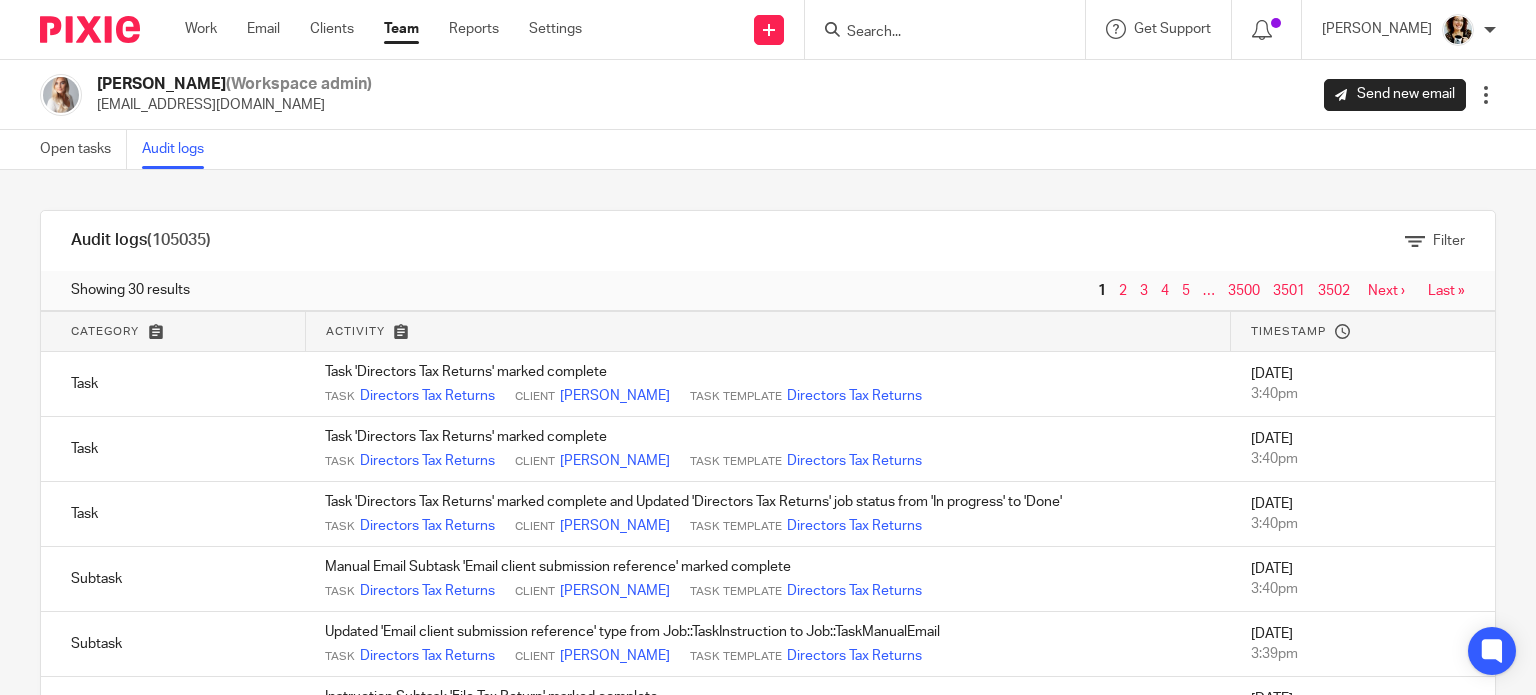 scroll, scrollTop: 0, scrollLeft: 0, axis: both 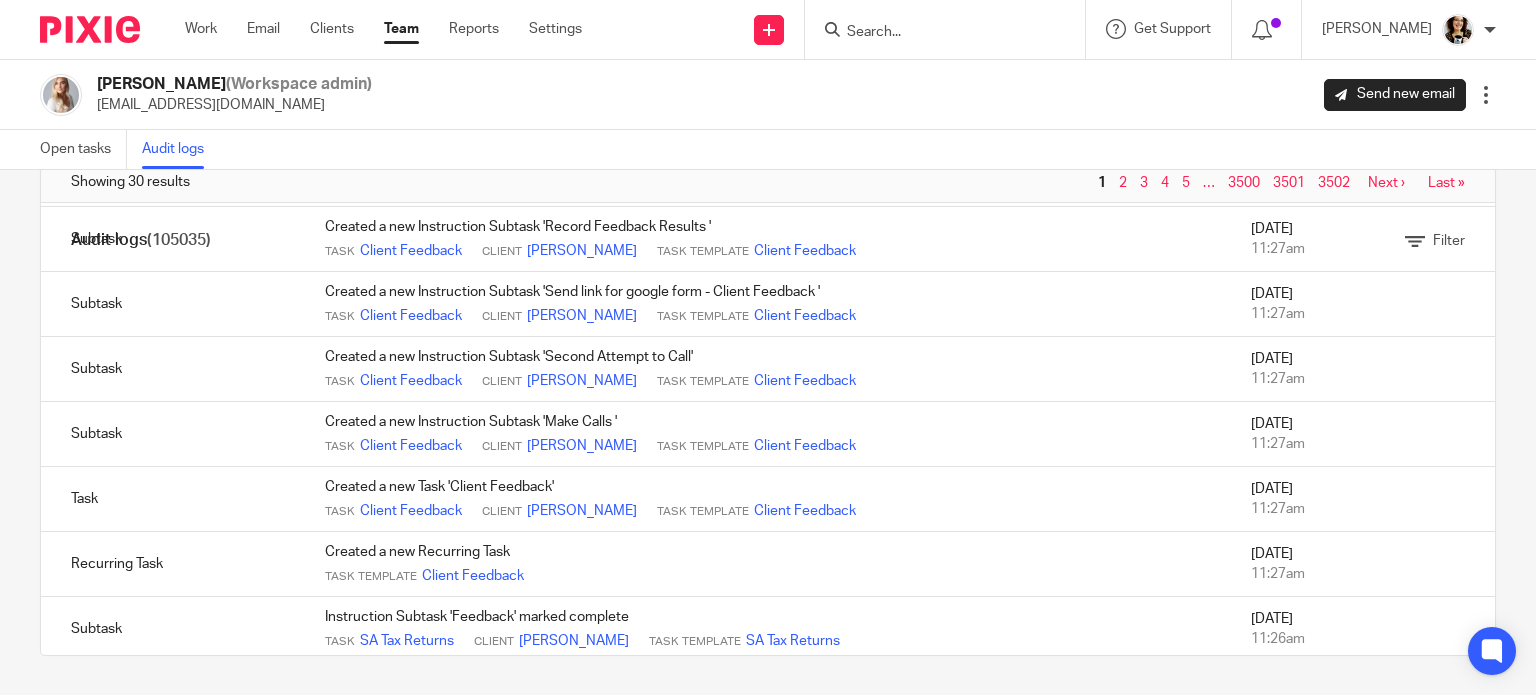click on "2" at bounding box center (1123, 183) 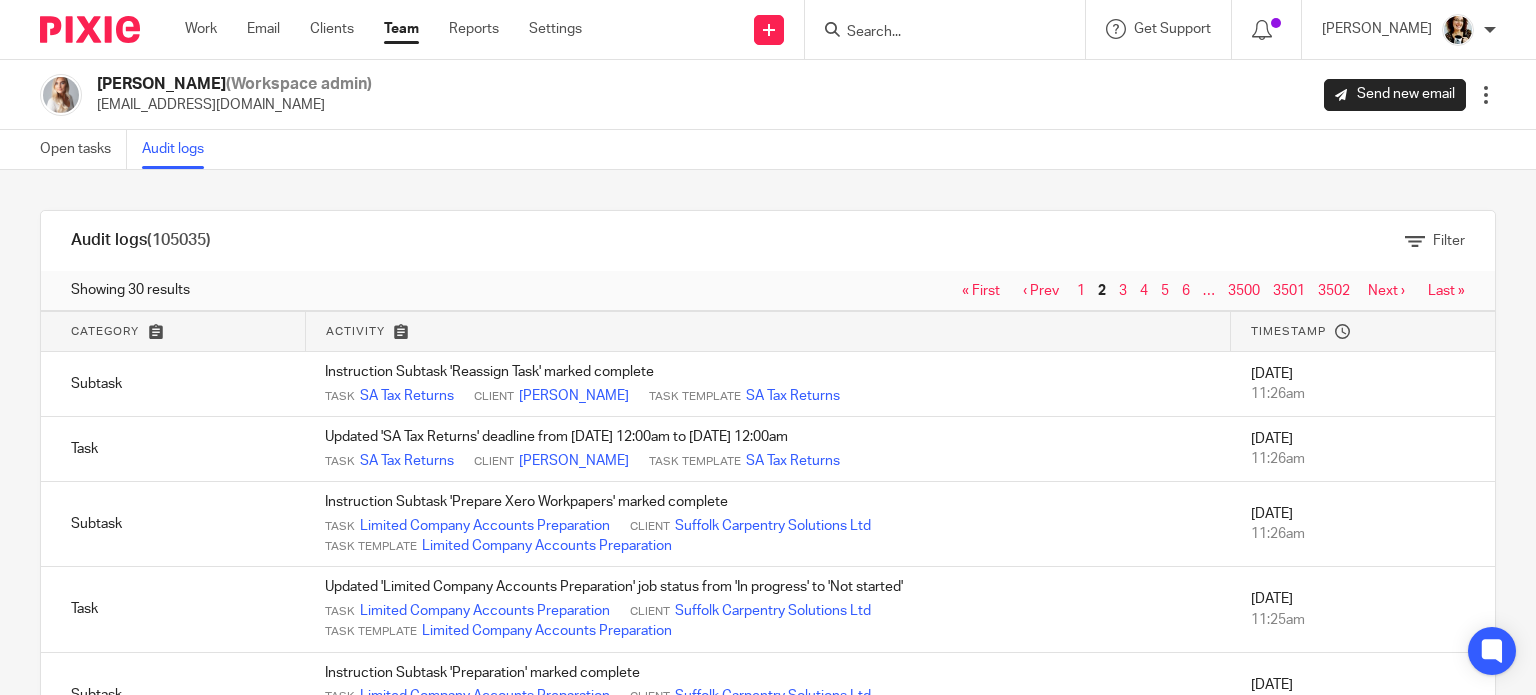 scroll, scrollTop: 0, scrollLeft: 0, axis: both 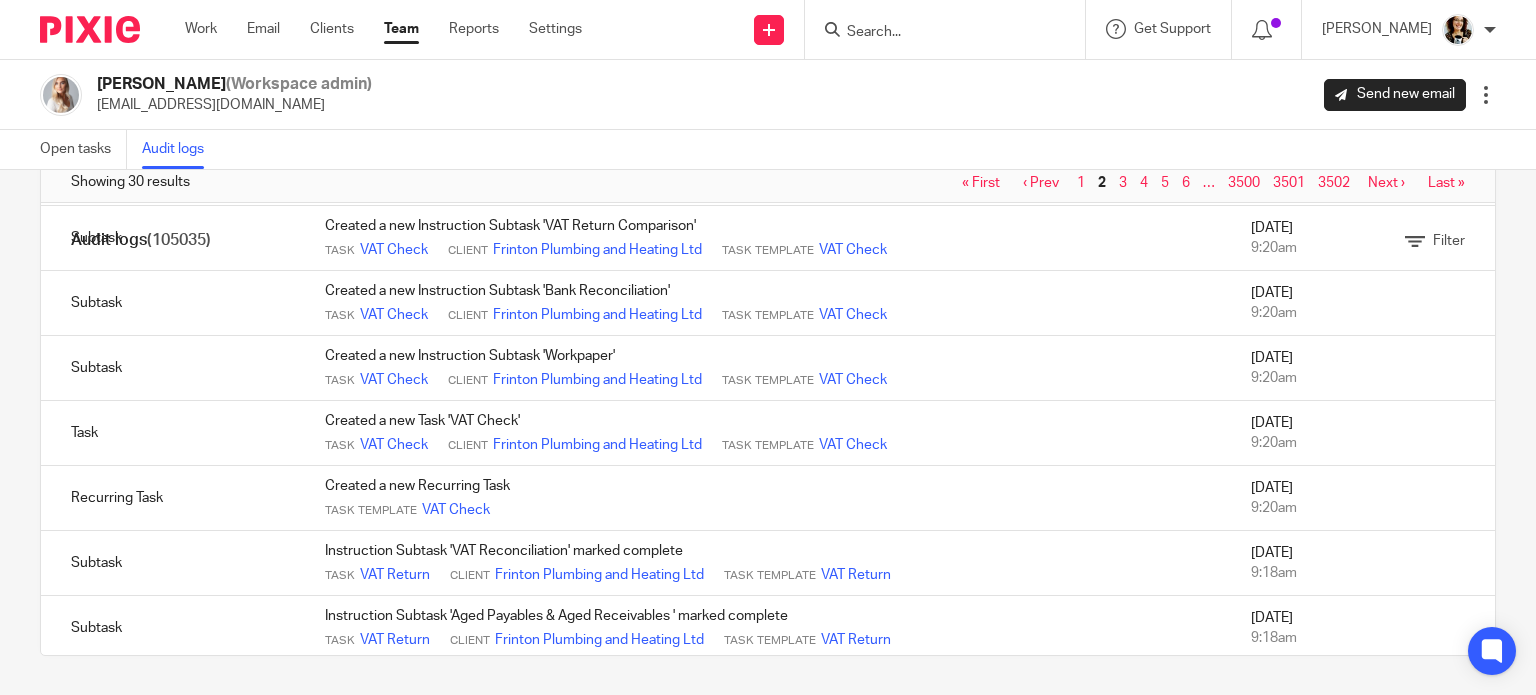 click on "3" at bounding box center [1123, 183] 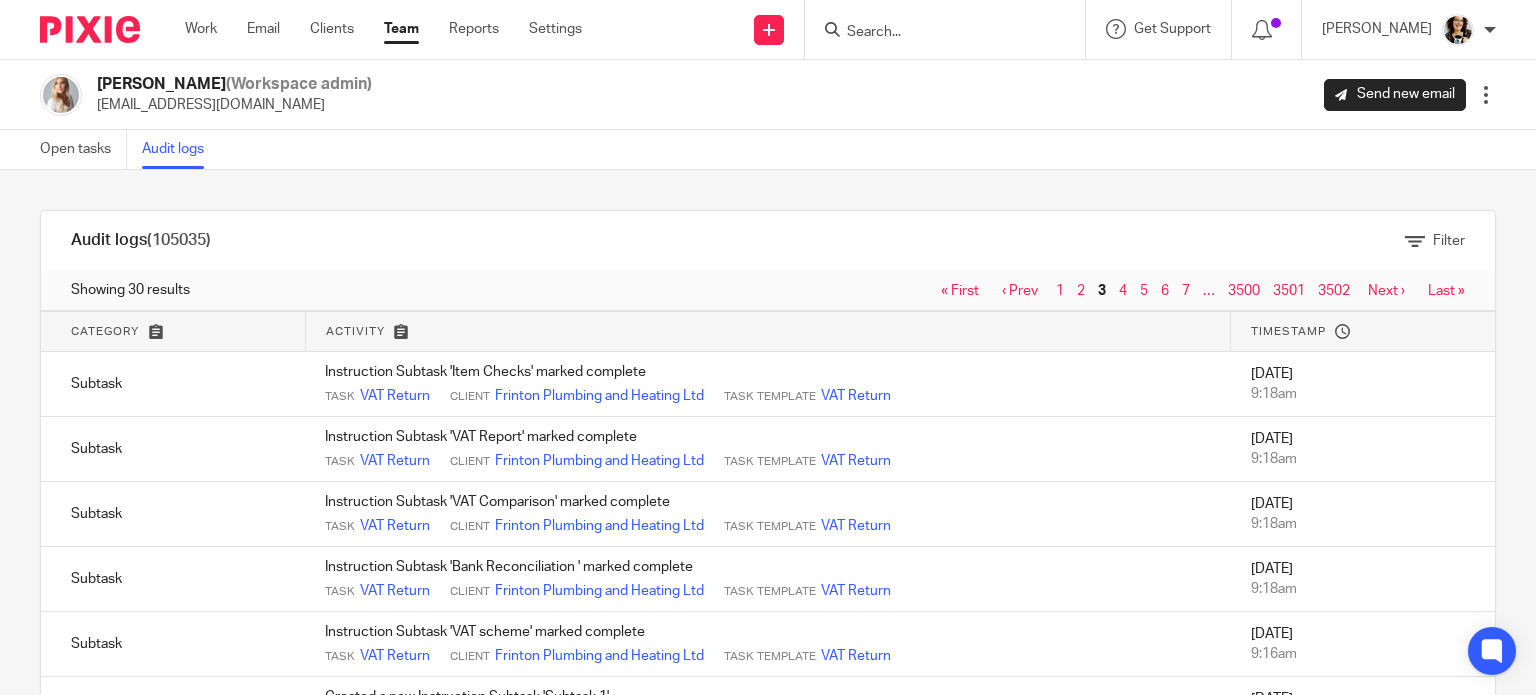 scroll, scrollTop: 0, scrollLeft: 0, axis: both 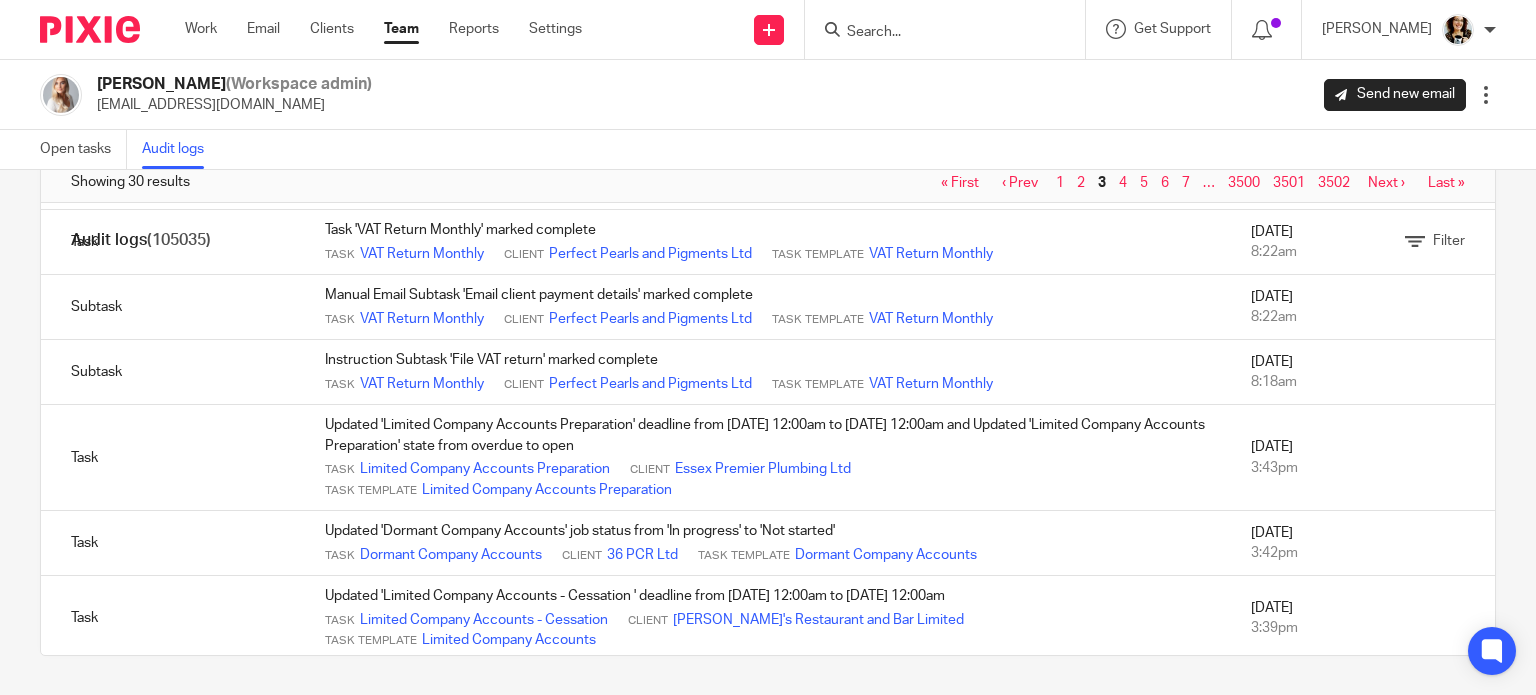 click on "4" at bounding box center [1123, 183] 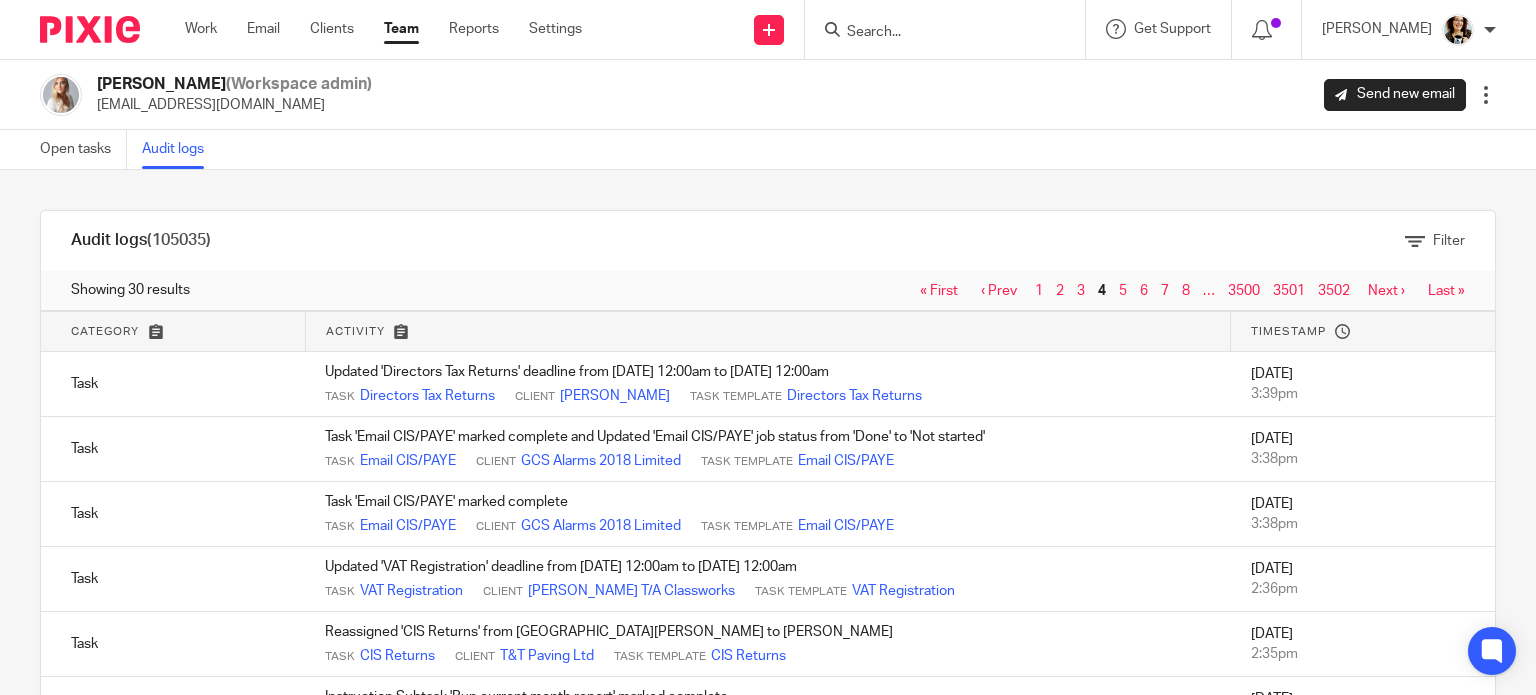 scroll, scrollTop: 0, scrollLeft: 0, axis: both 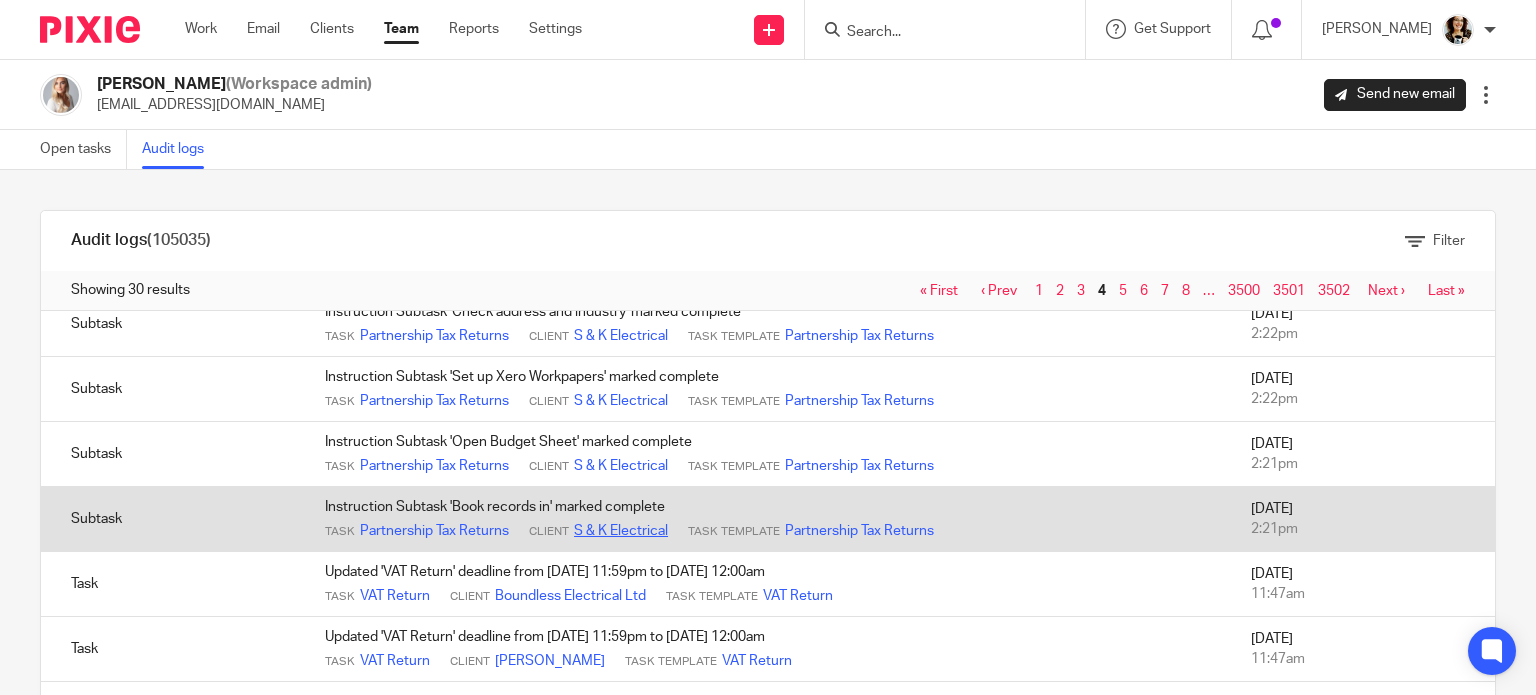click on "S & K Electrical" at bounding box center [621, 531] 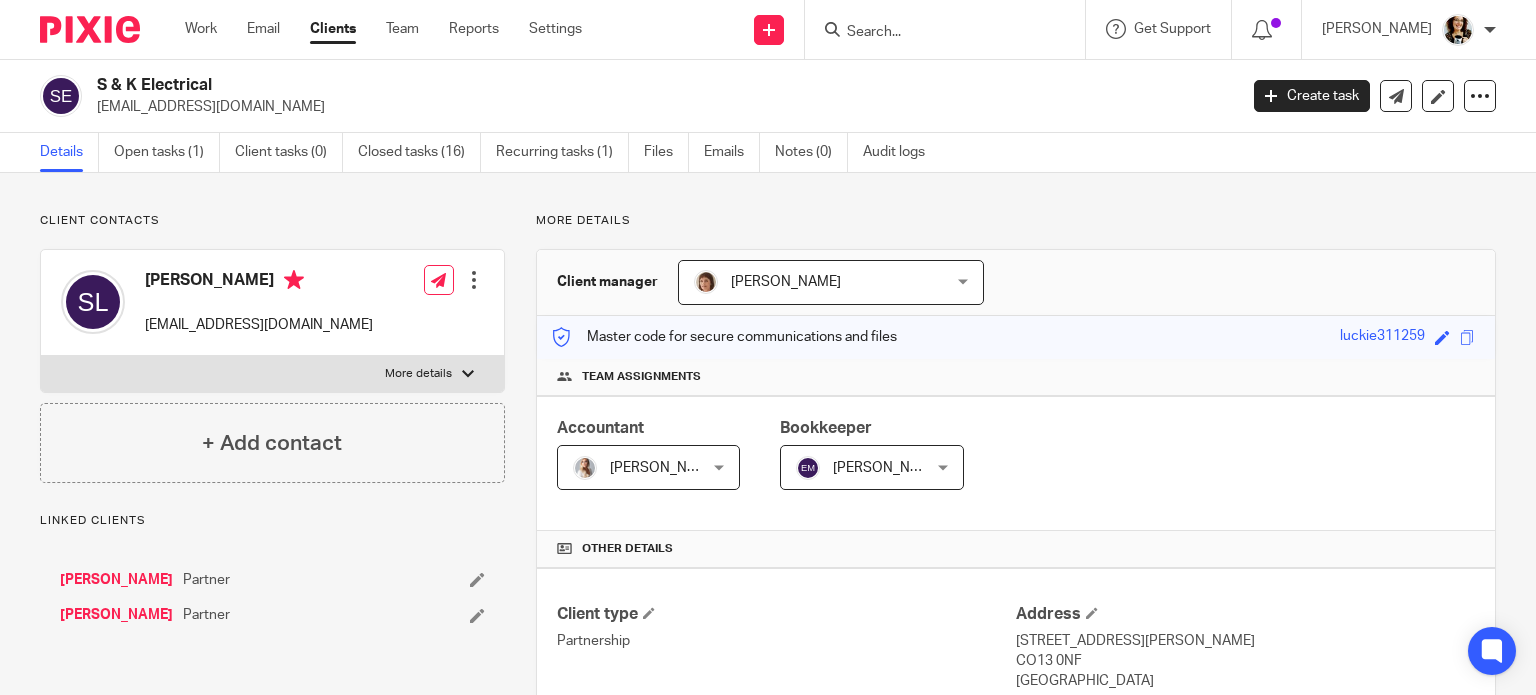 scroll, scrollTop: 0, scrollLeft: 0, axis: both 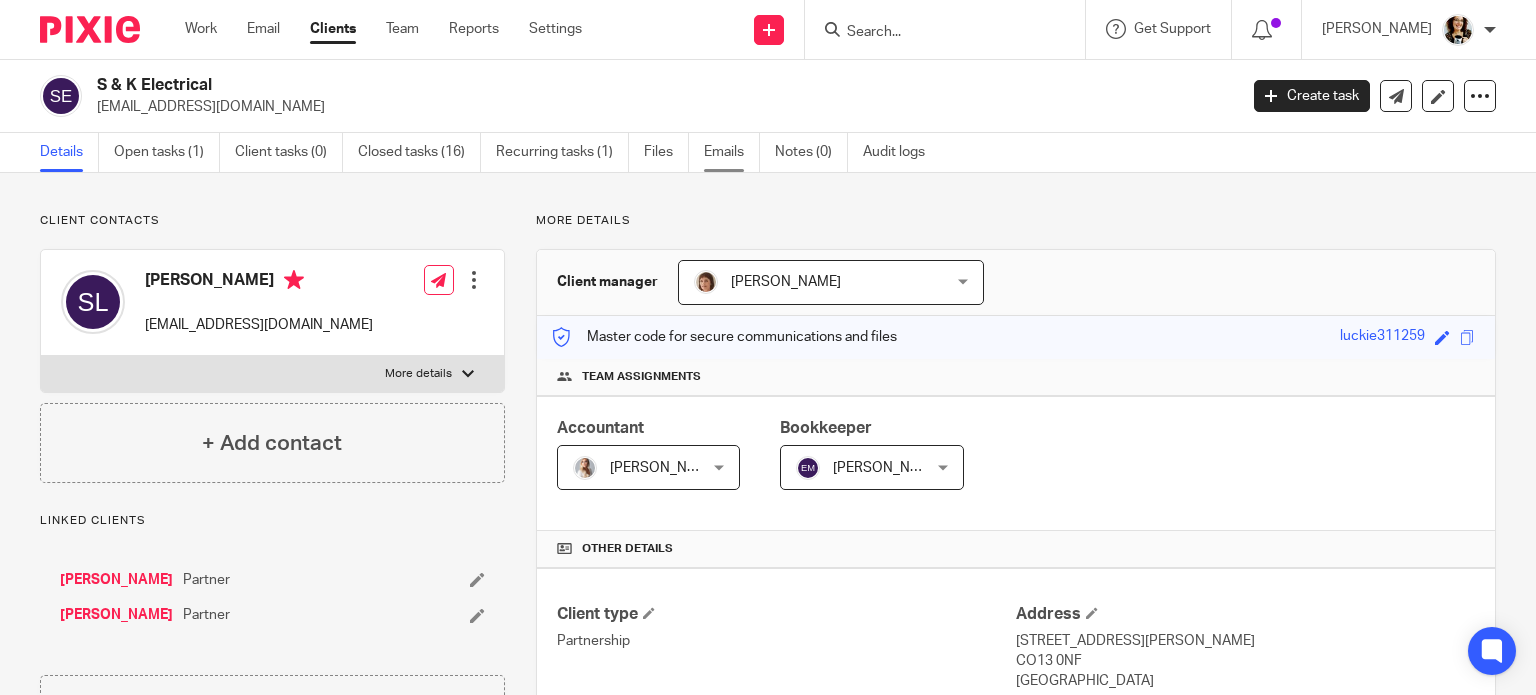 click on "Emails" at bounding box center (732, 152) 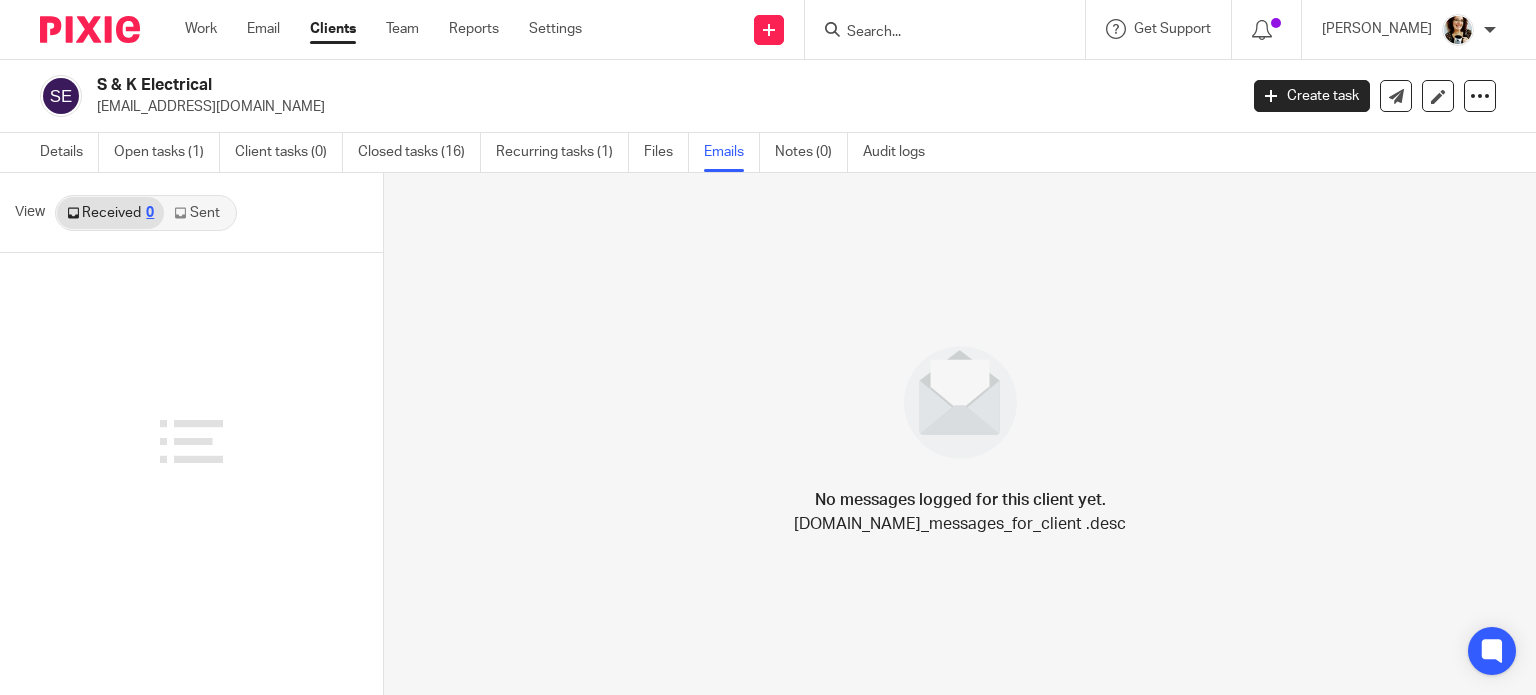 scroll, scrollTop: 0, scrollLeft: 0, axis: both 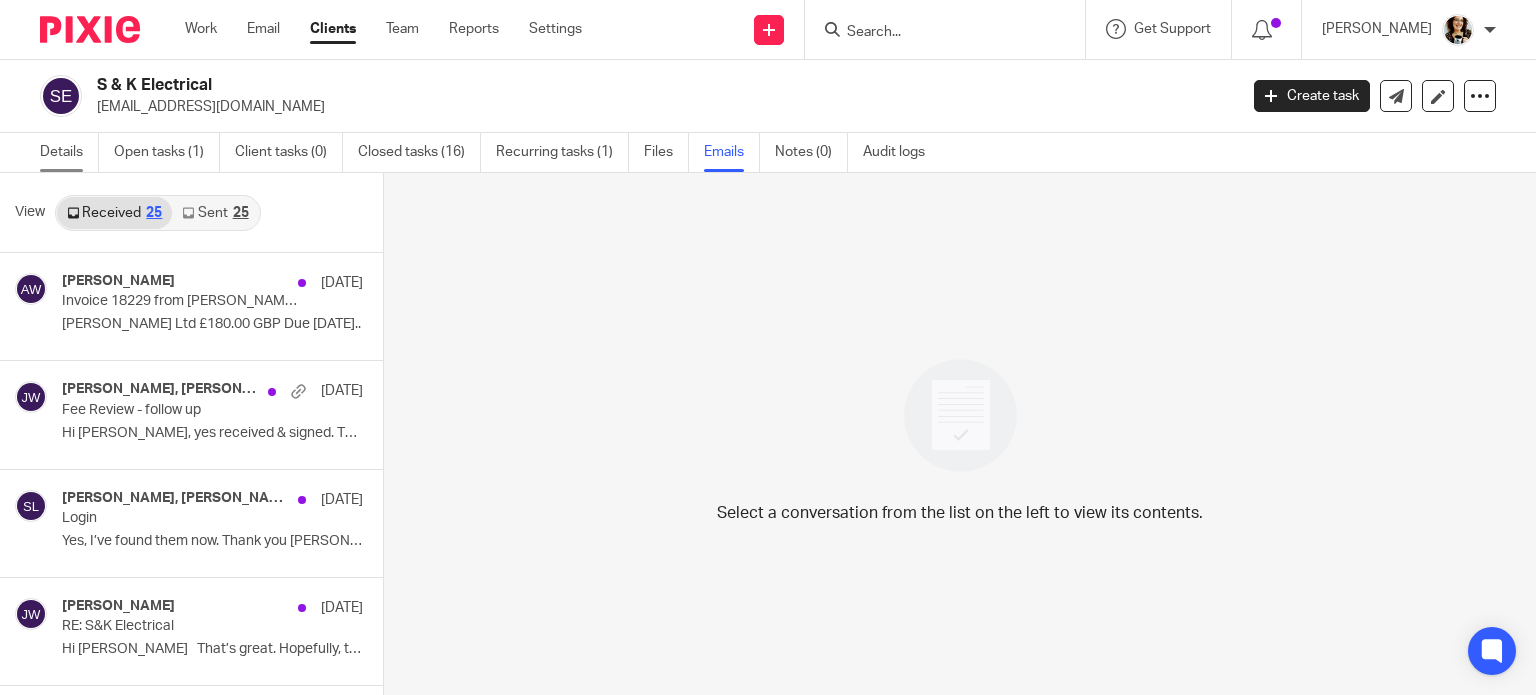 click on "Details" at bounding box center (69, 152) 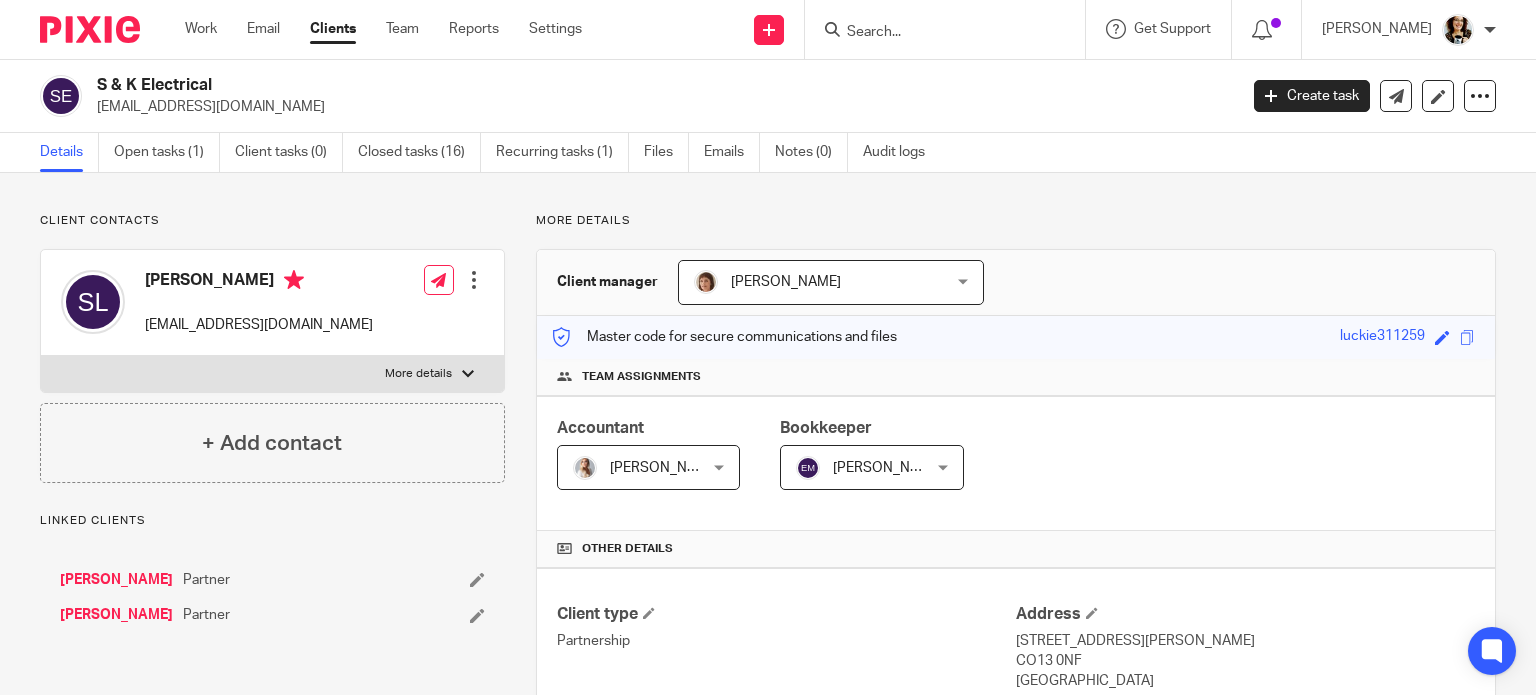 scroll, scrollTop: 0, scrollLeft: 0, axis: both 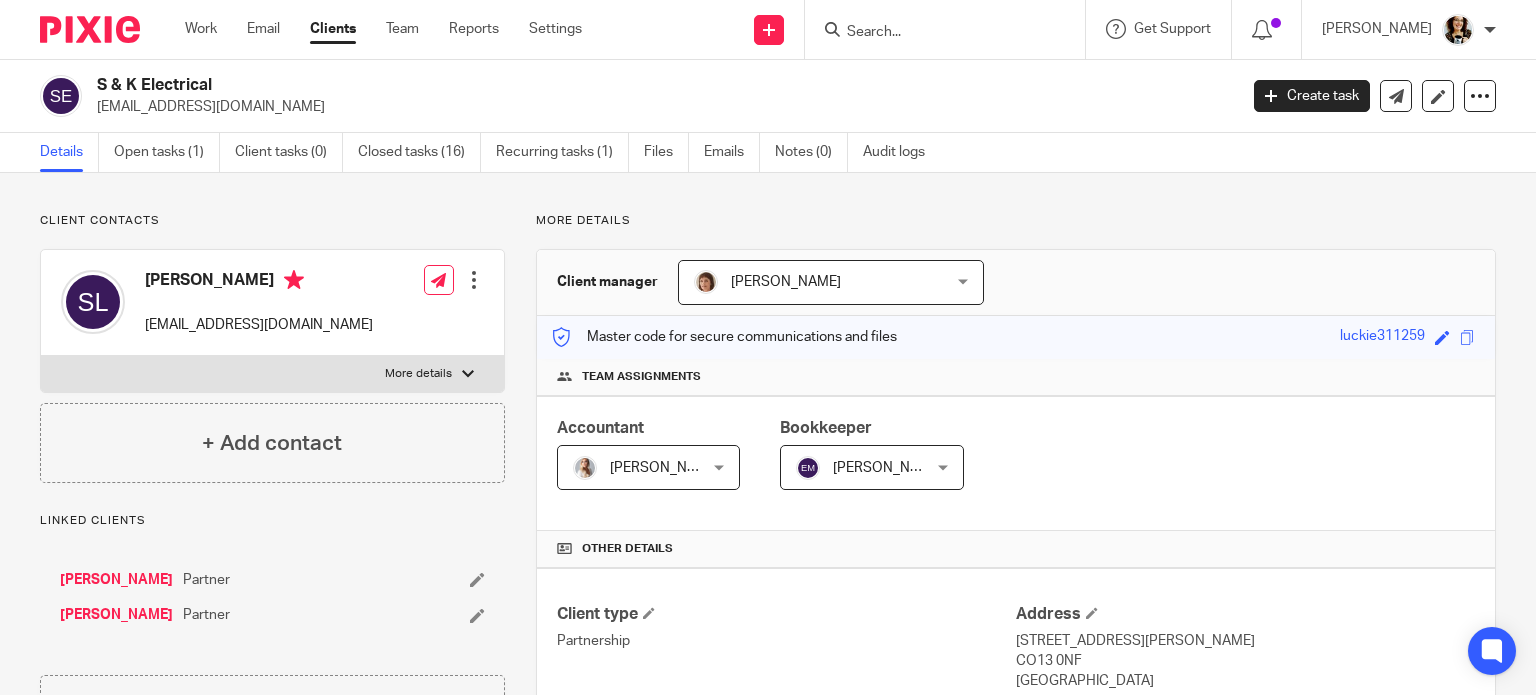click on "[PERSON_NAME]" at bounding box center (665, 468) 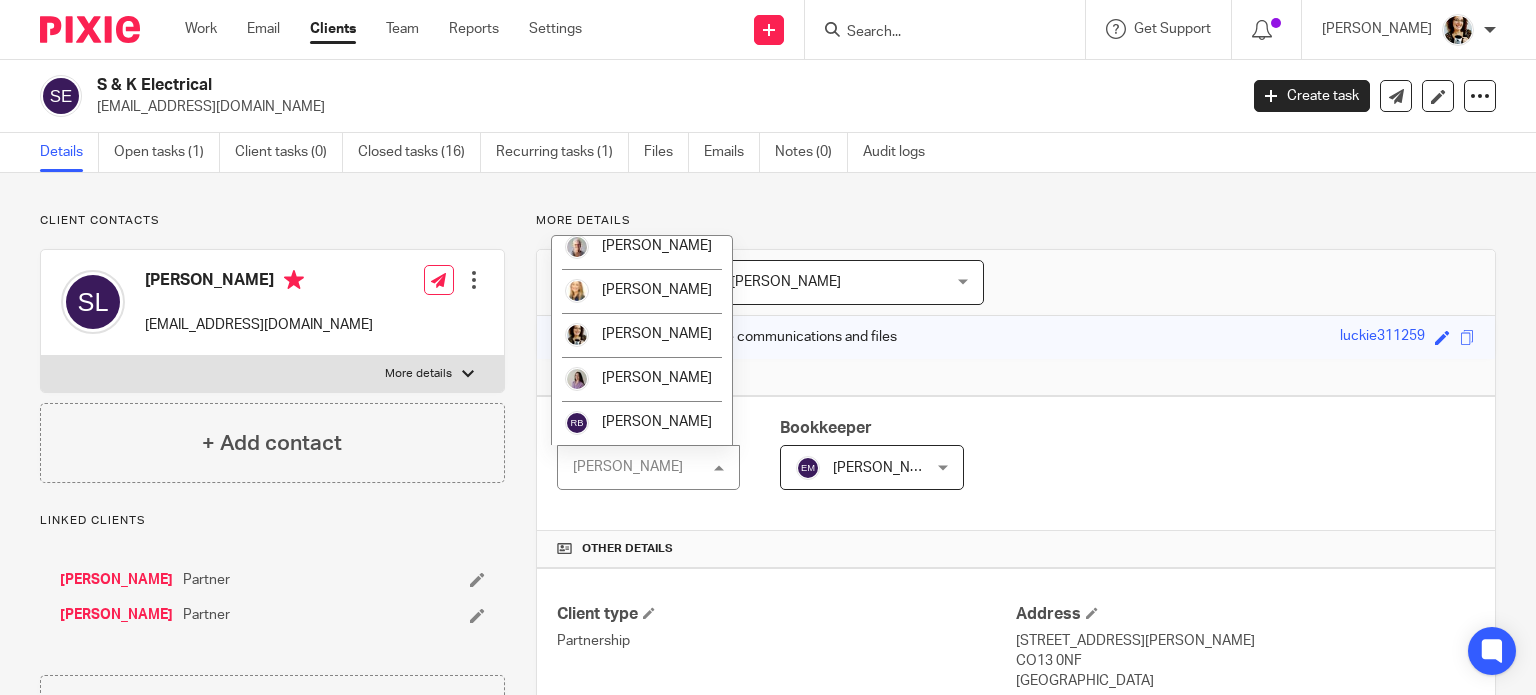 scroll, scrollTop: 547, scrollLeft: 0, axis: vertical 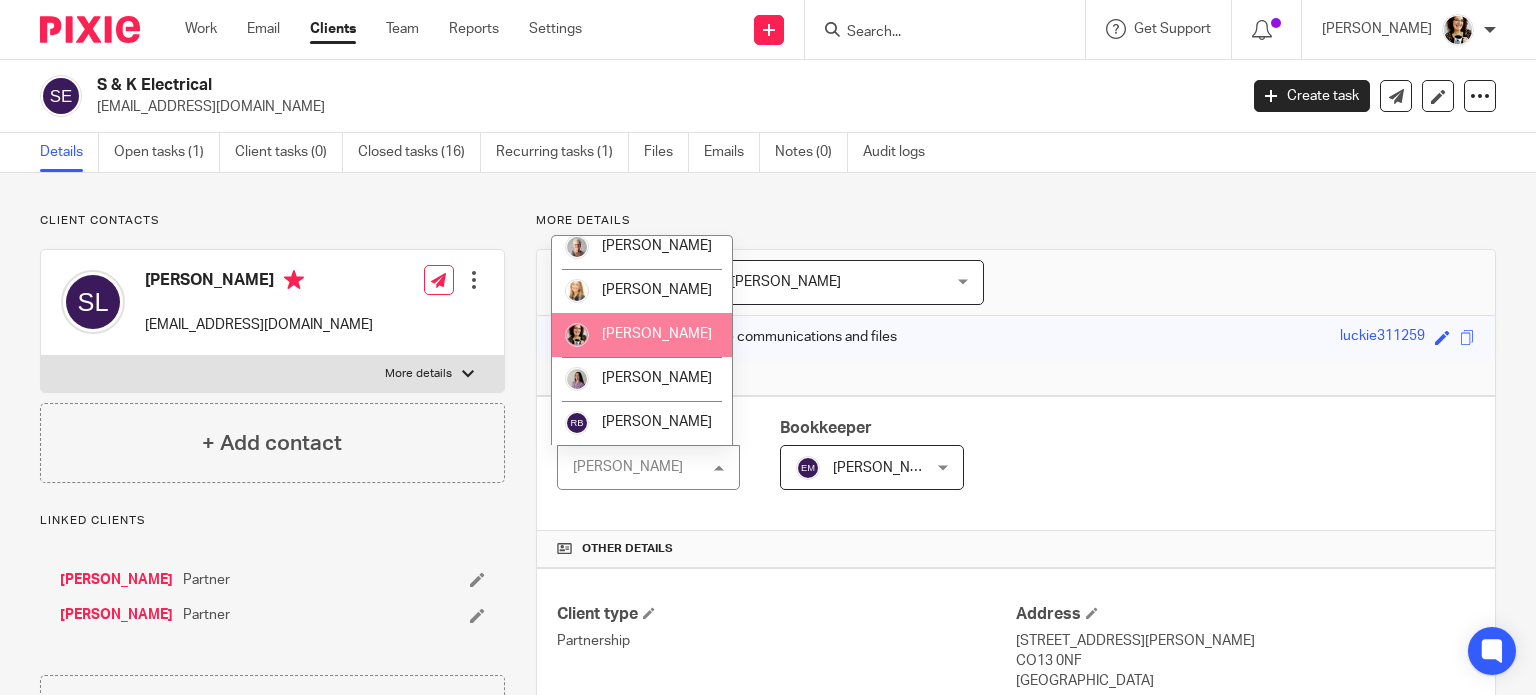 click on "[PERSON_NAME]" at bounding box center [642, 335] 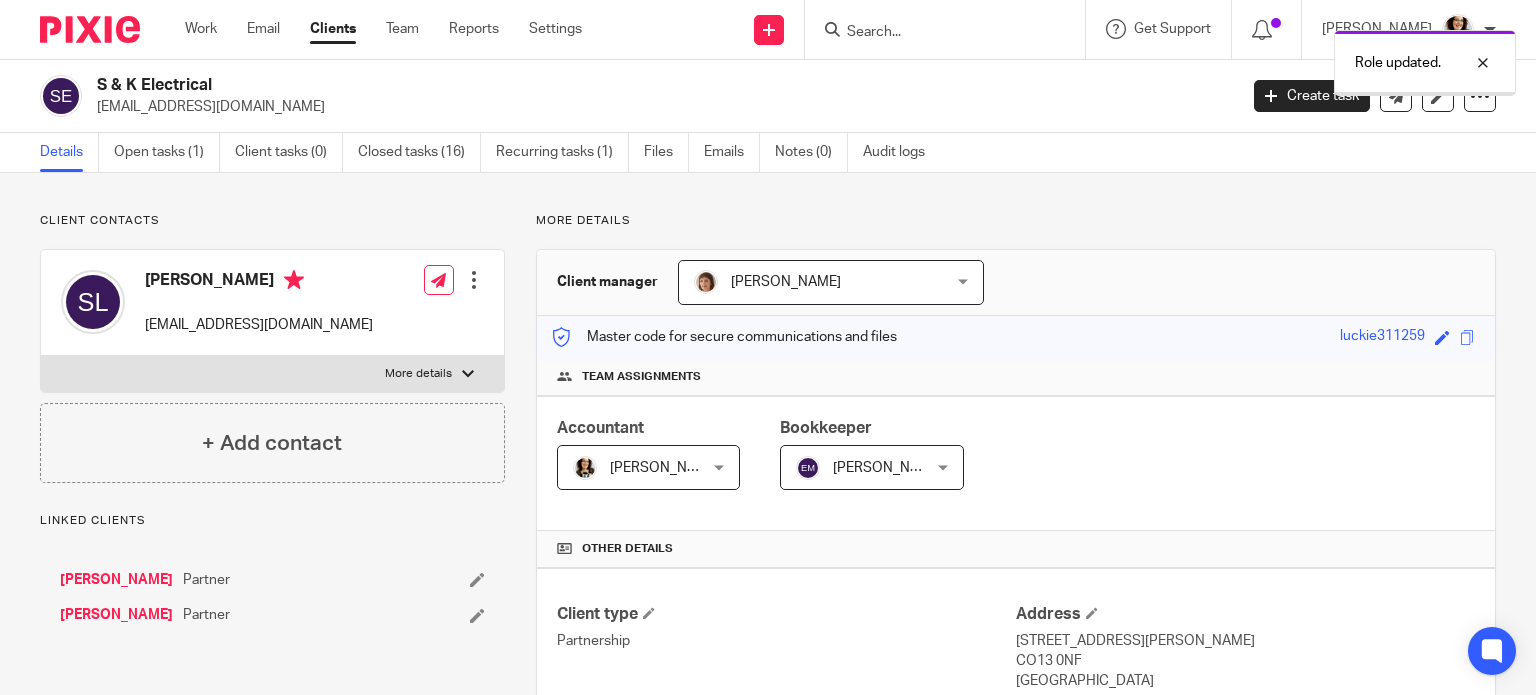 scroll, scrollTop: 0, scrollLeft: 0, axis: both 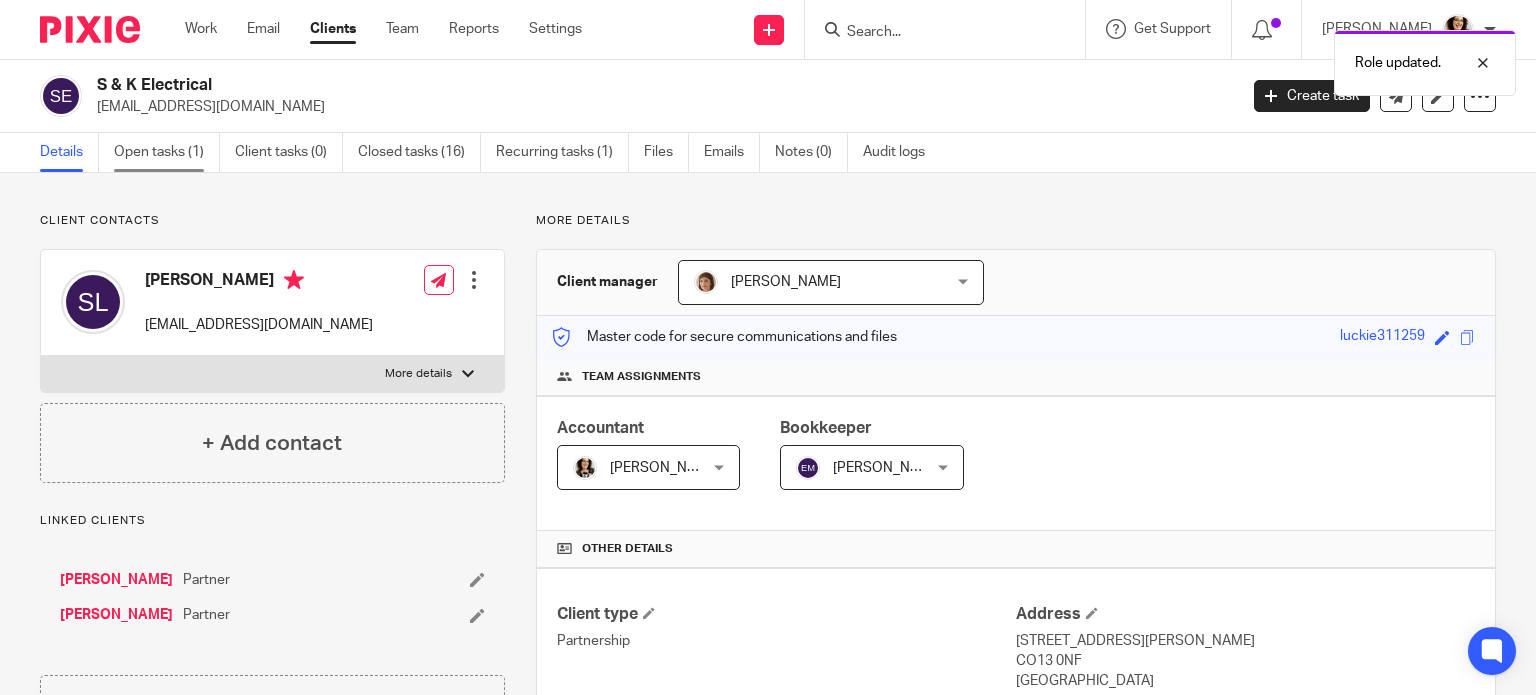click on "Open tasks (1)" at bounding box center [167, 152] 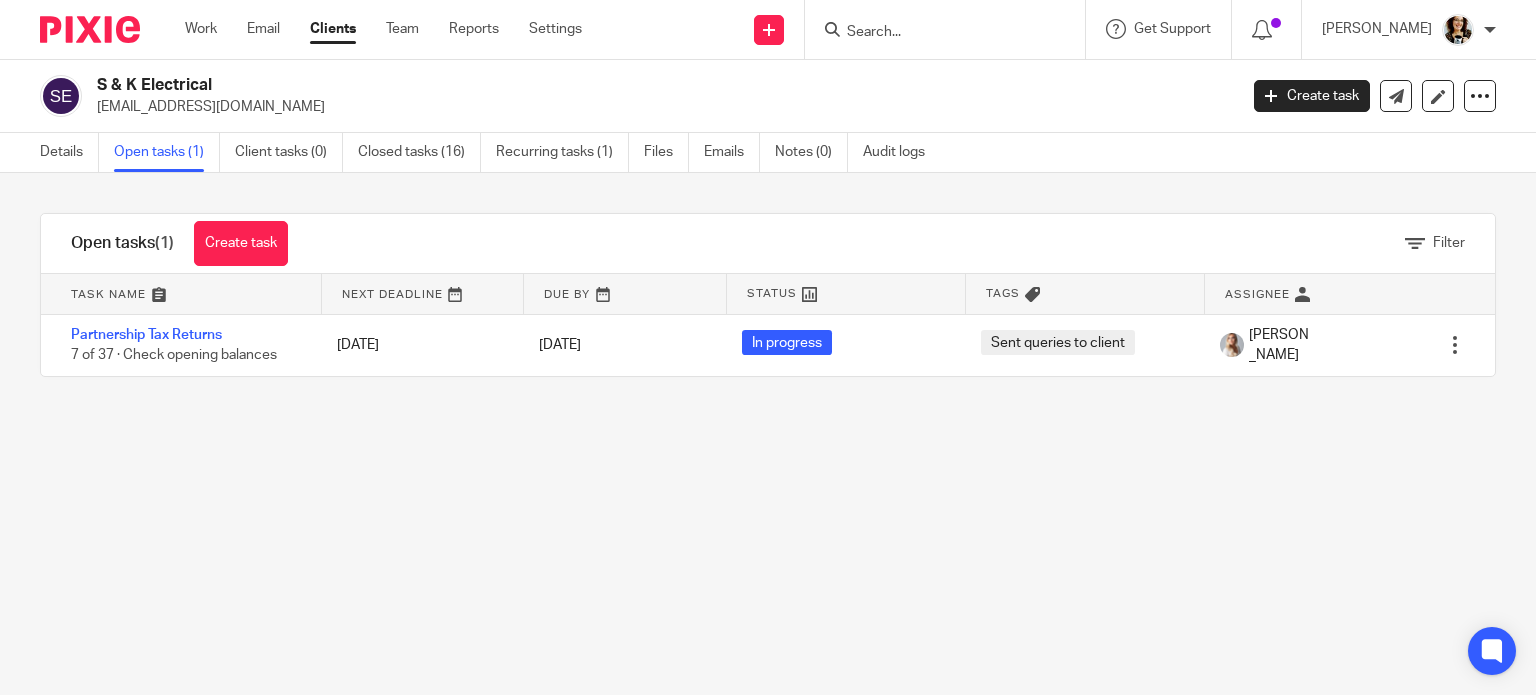 scroll, scrollTop: 0, scrollLeft: 0, axis: both 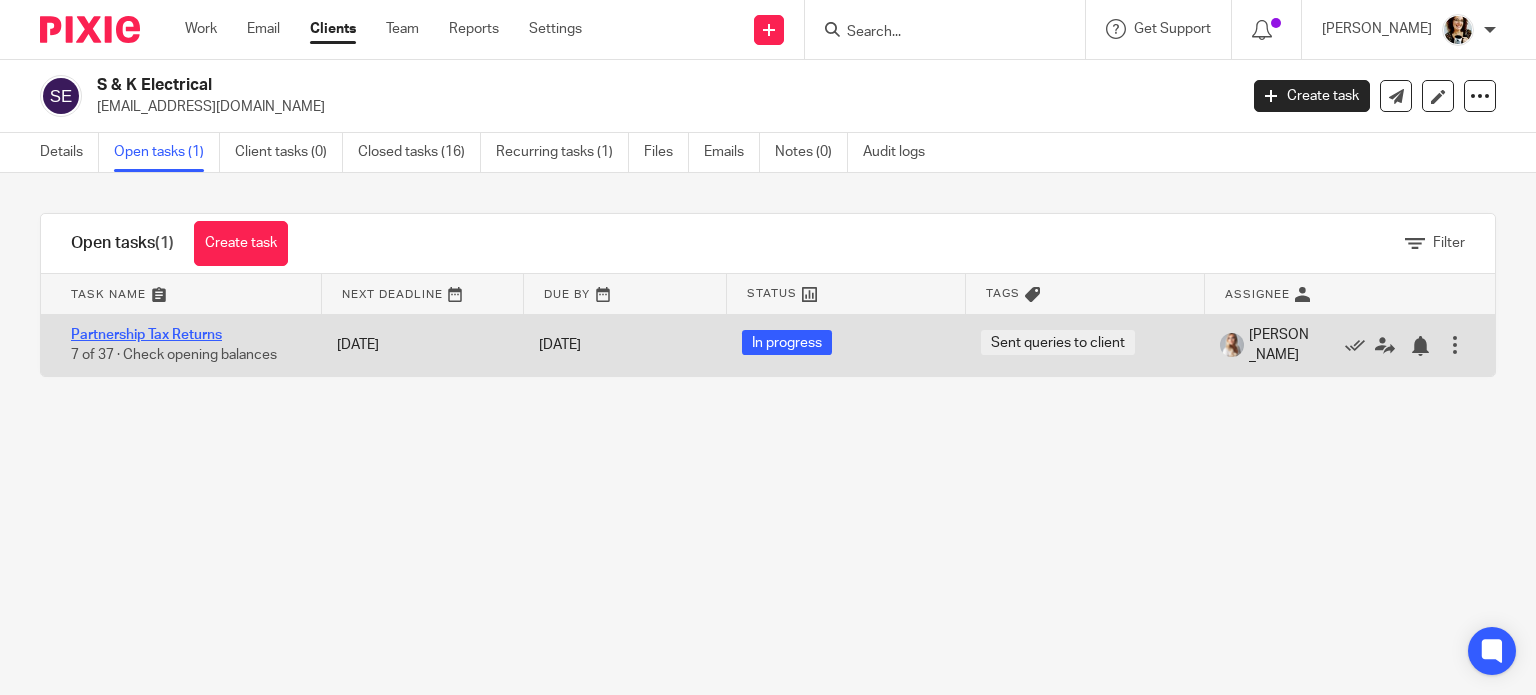 click on "Partnership Tax Returns" at bounding box center [146, 335] 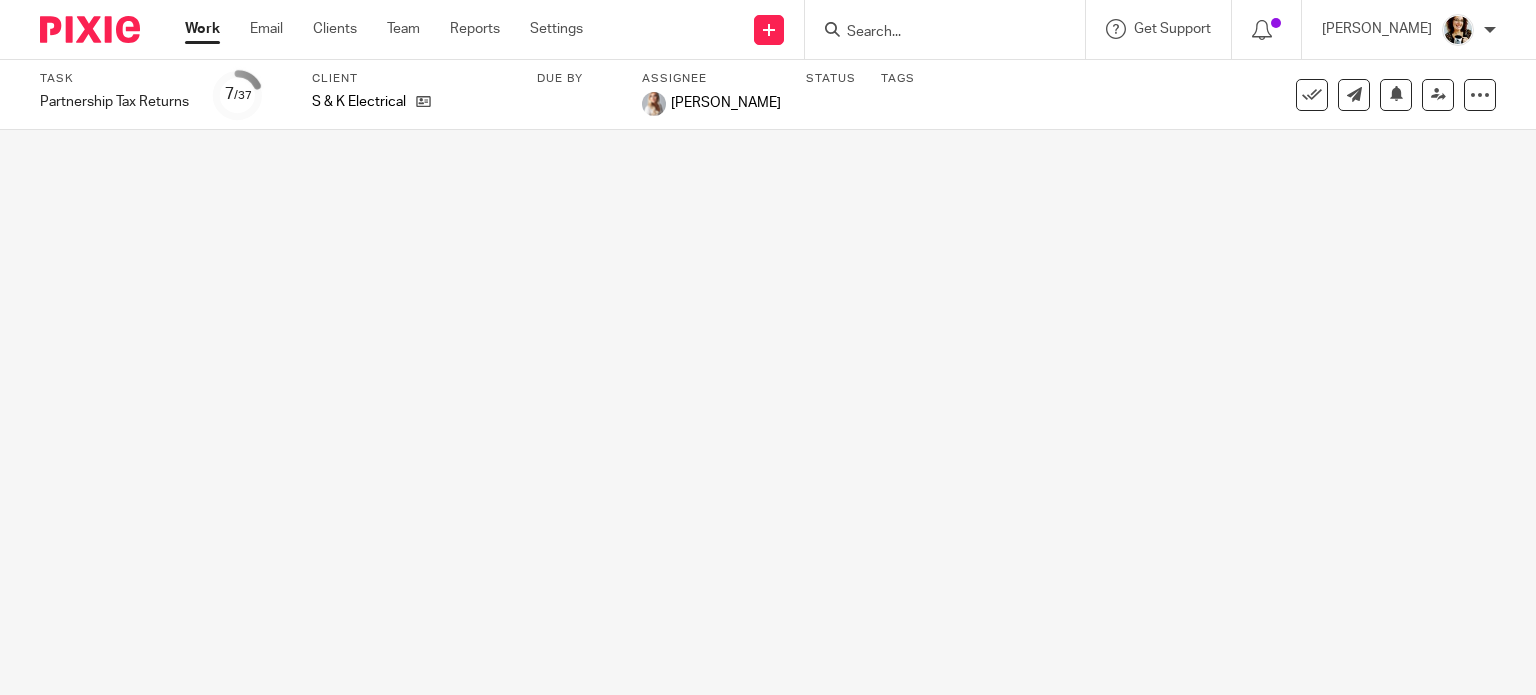 scroll, scrollTop: 0, scrollLeft: 0, axis: both 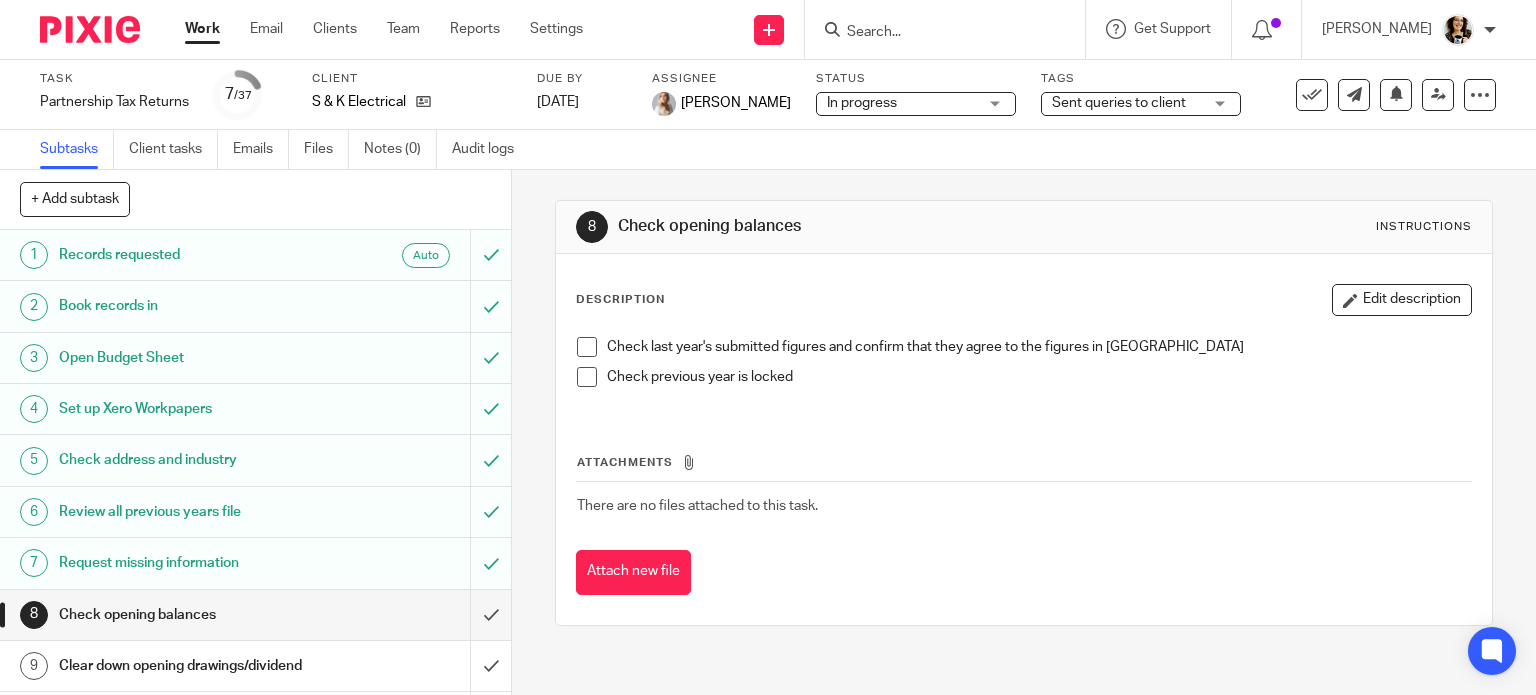 click on "Request missing information" at bounding box center [189, 563] 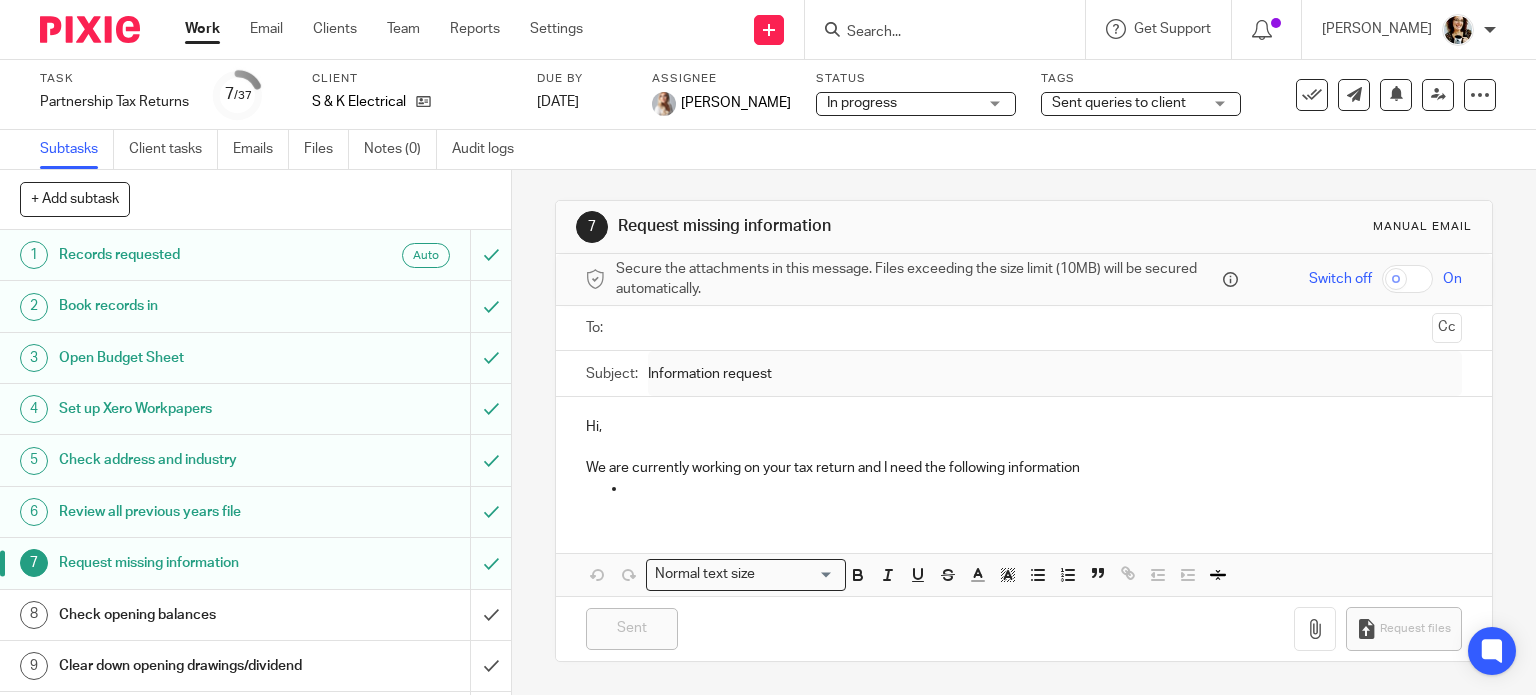 scroll, scrollTop: 0, scrollLeft: 0, axis: both 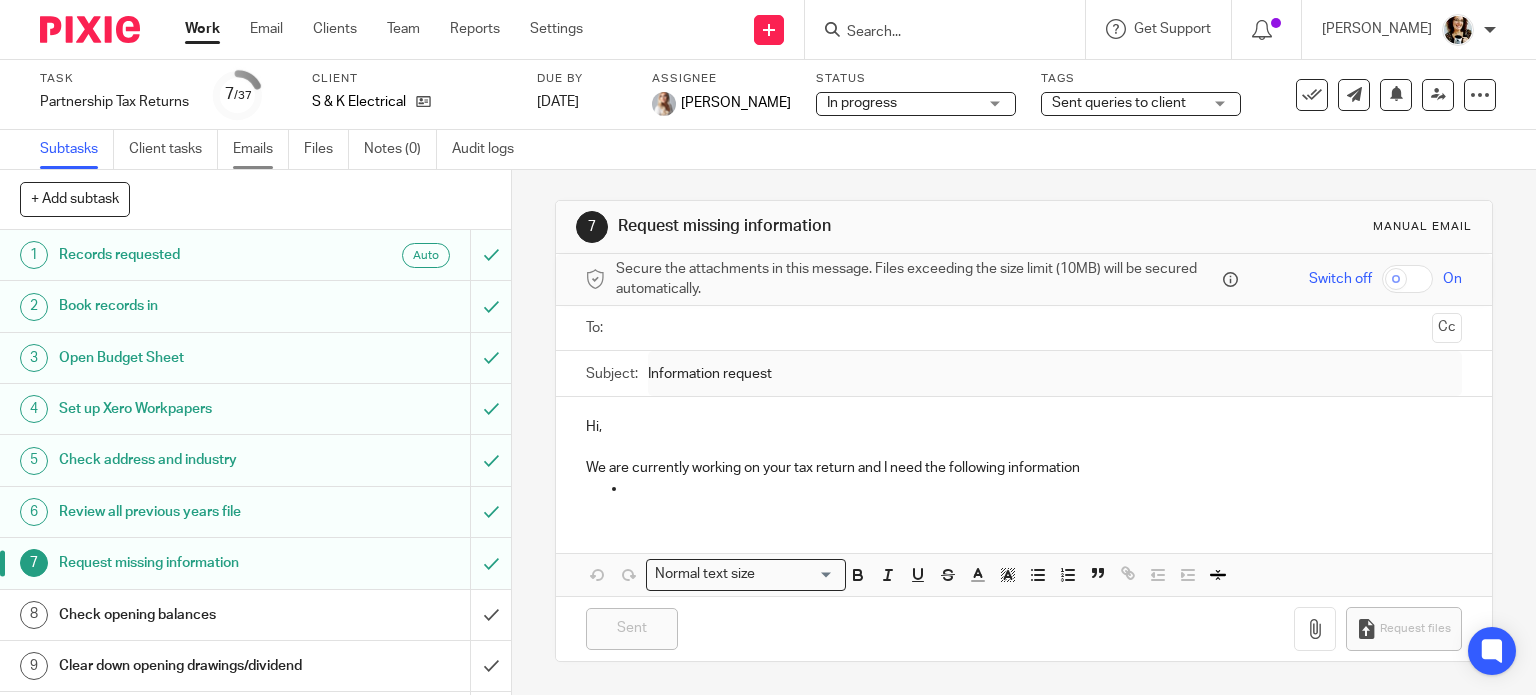 click on "Emails" at bounding box center [261, 149] 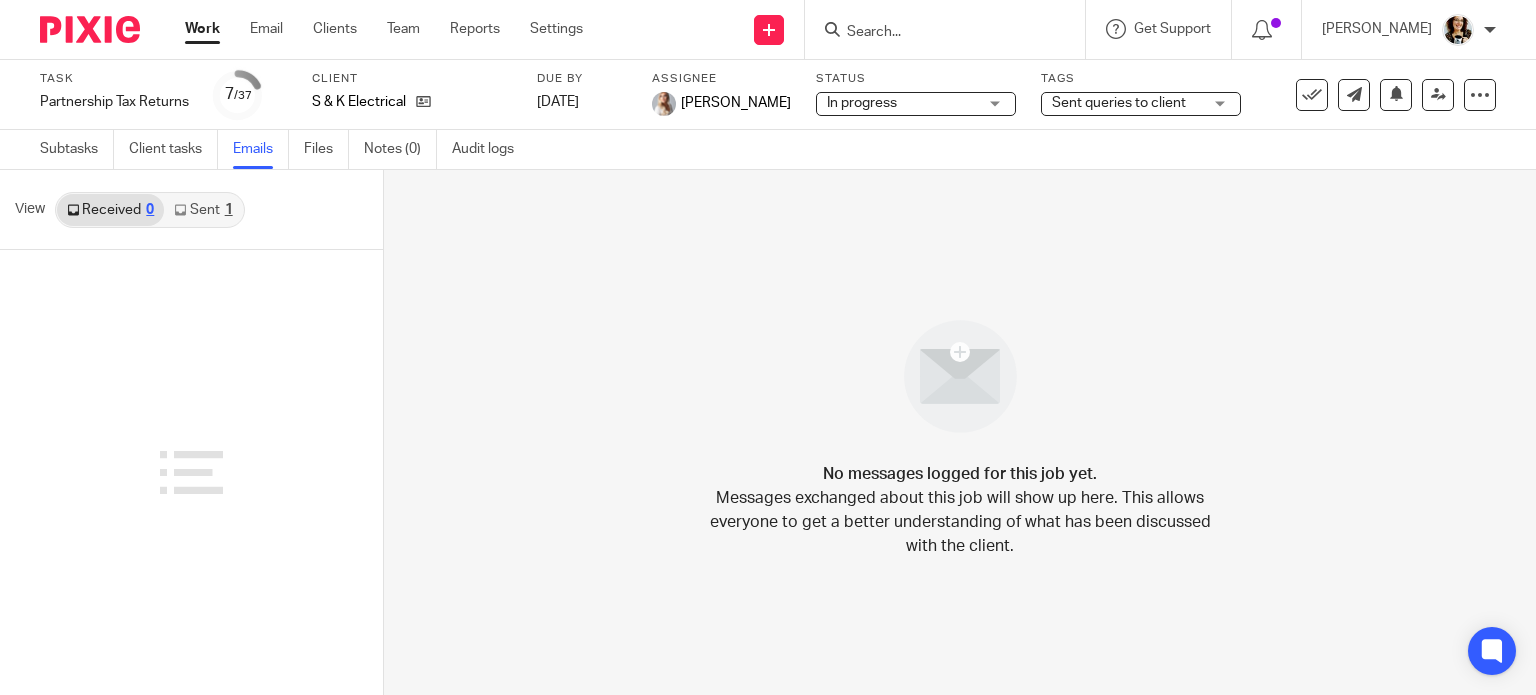 scroll, scrollTop: 0, scrollLeft: 0, axis: both 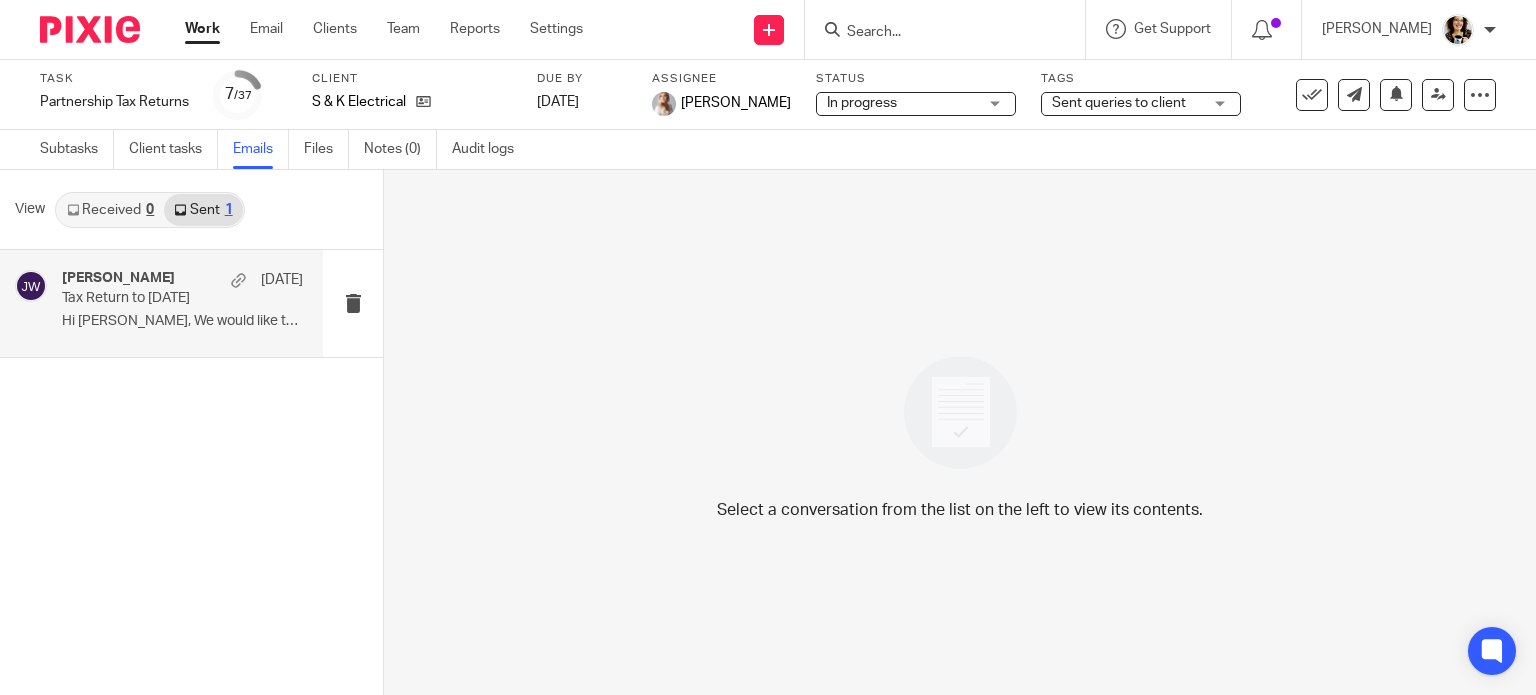 click on "Tax Return to 5th April 2025" at bounding box center (158, 298) 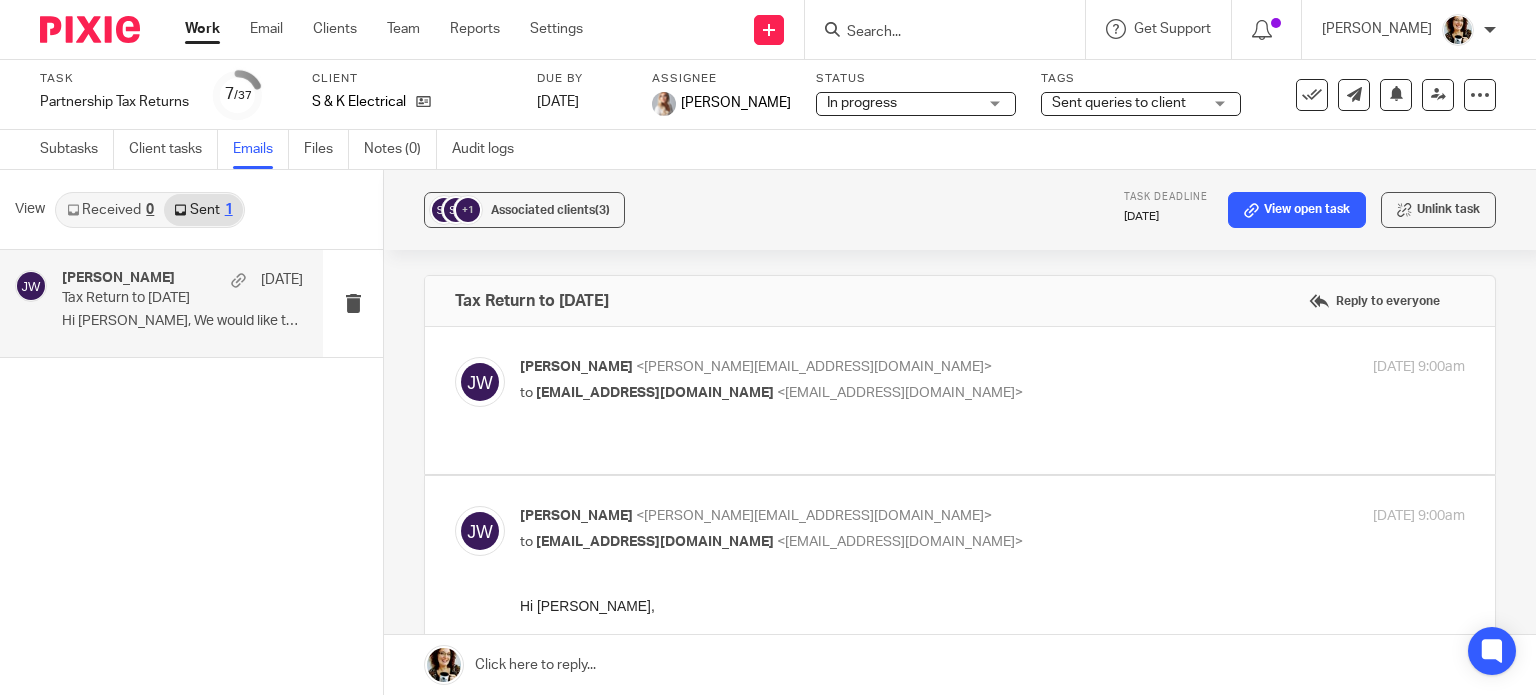 scroll, scrollTop: 0, scrollLeft: 0, axis: both 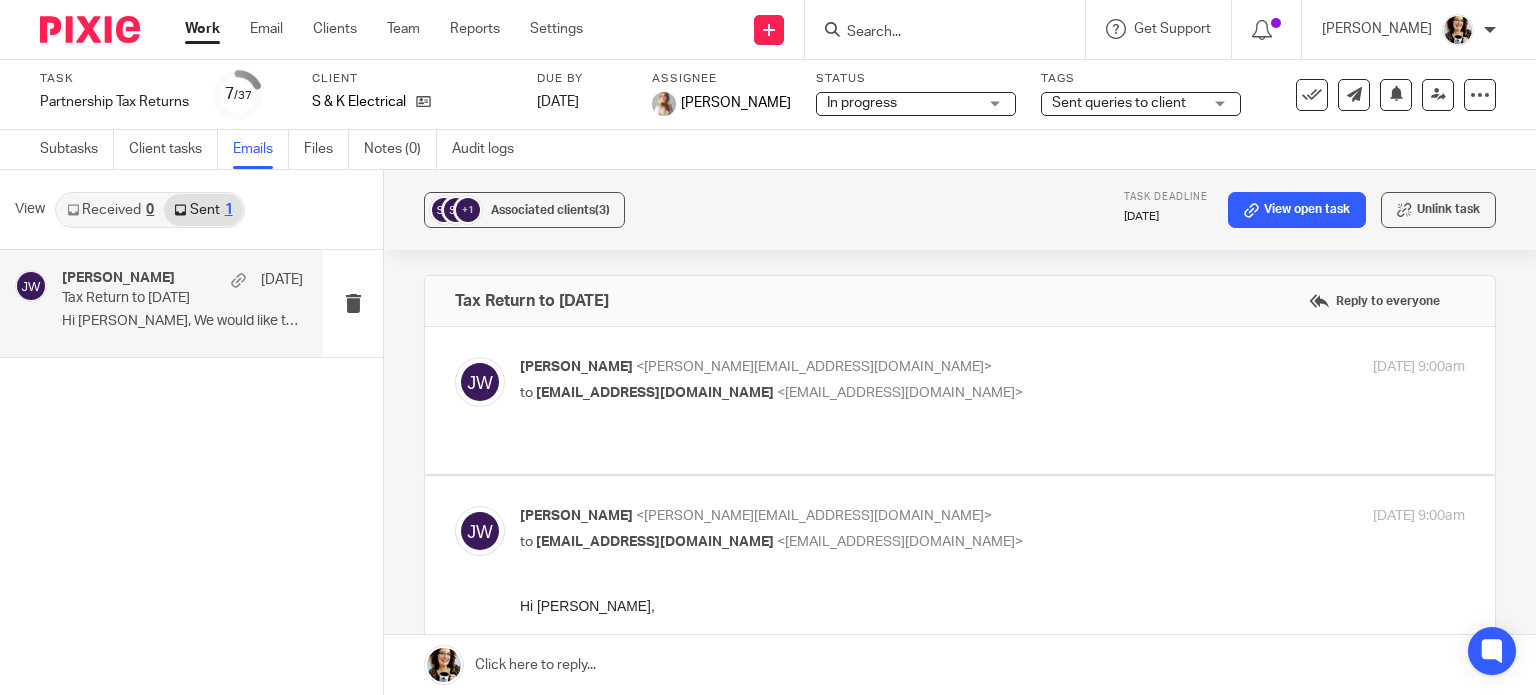 click on "Received
0" at bounding box center [110, 210] 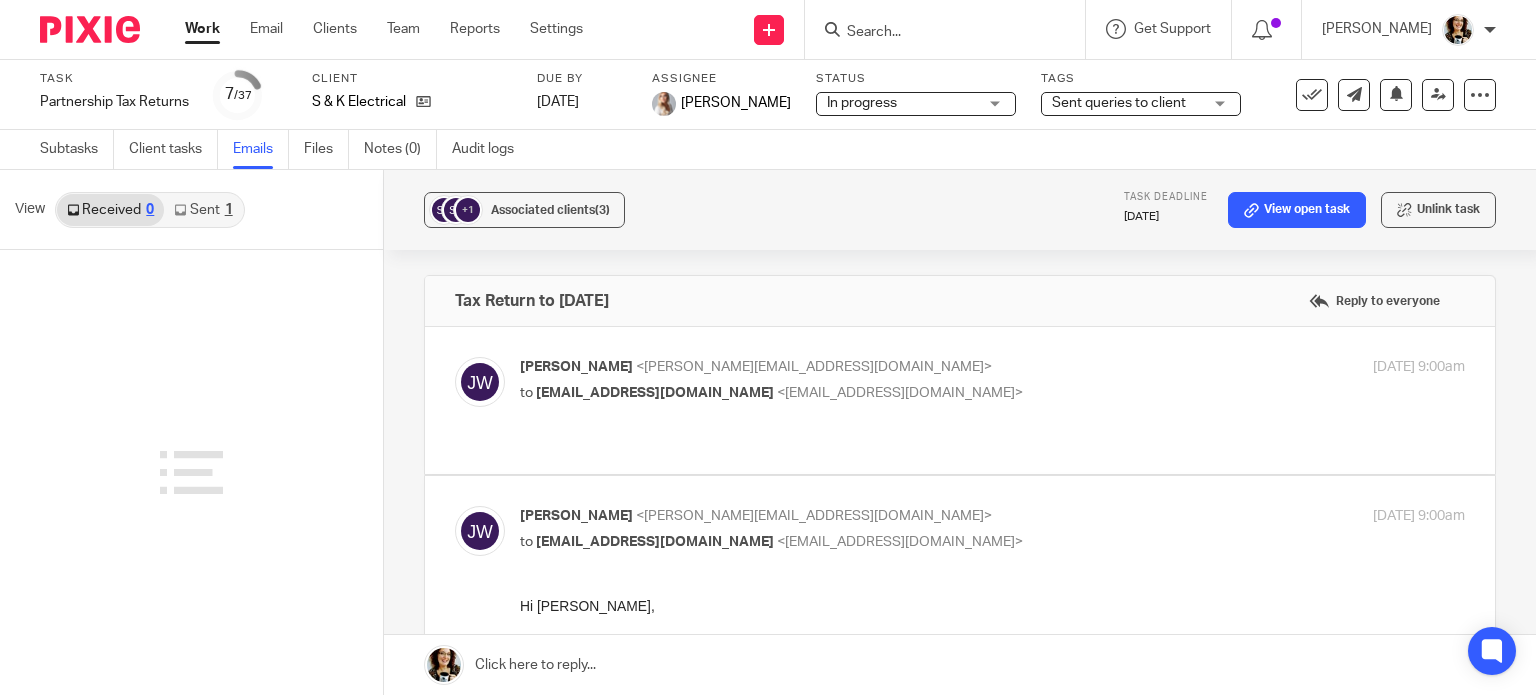 click on "Work" at bounding box center (202, 29) 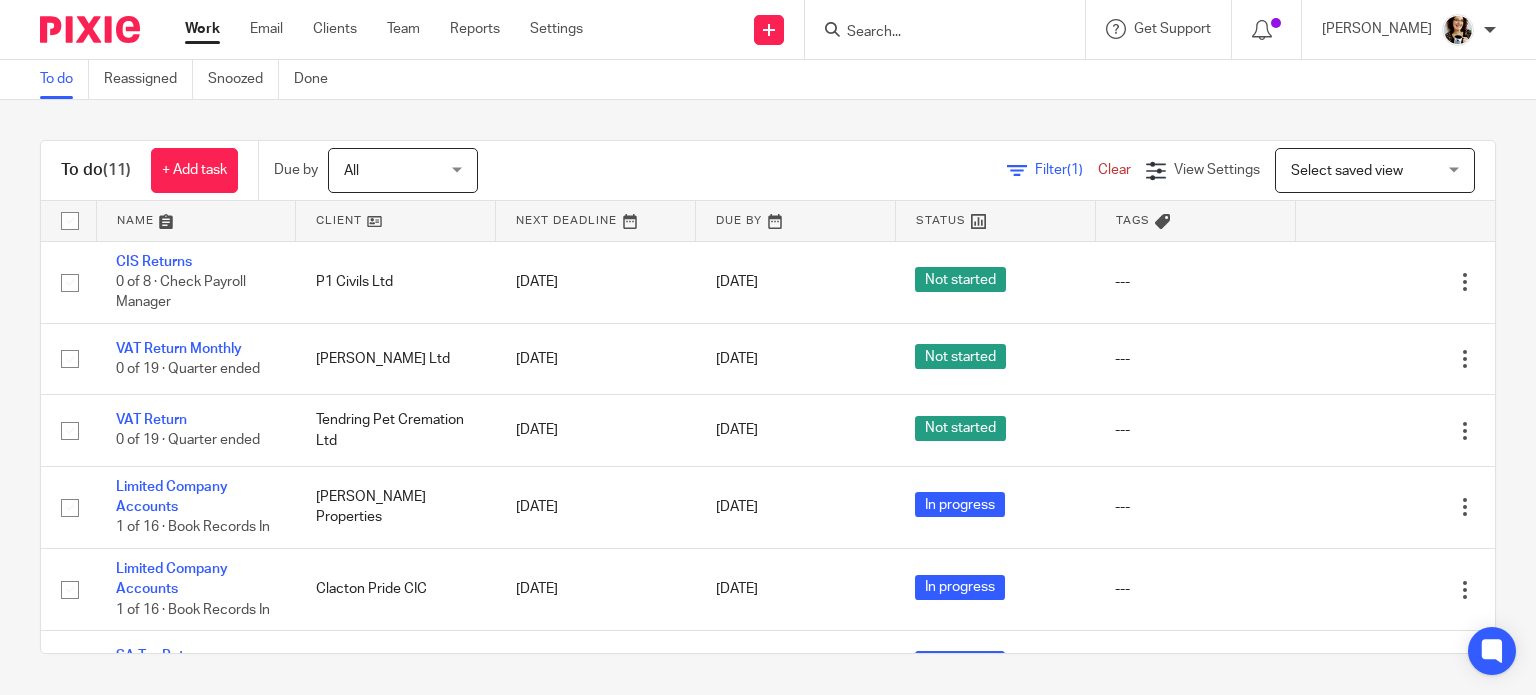 scroll, scrollTop: 0, scrollLeft: 0, axis: both 